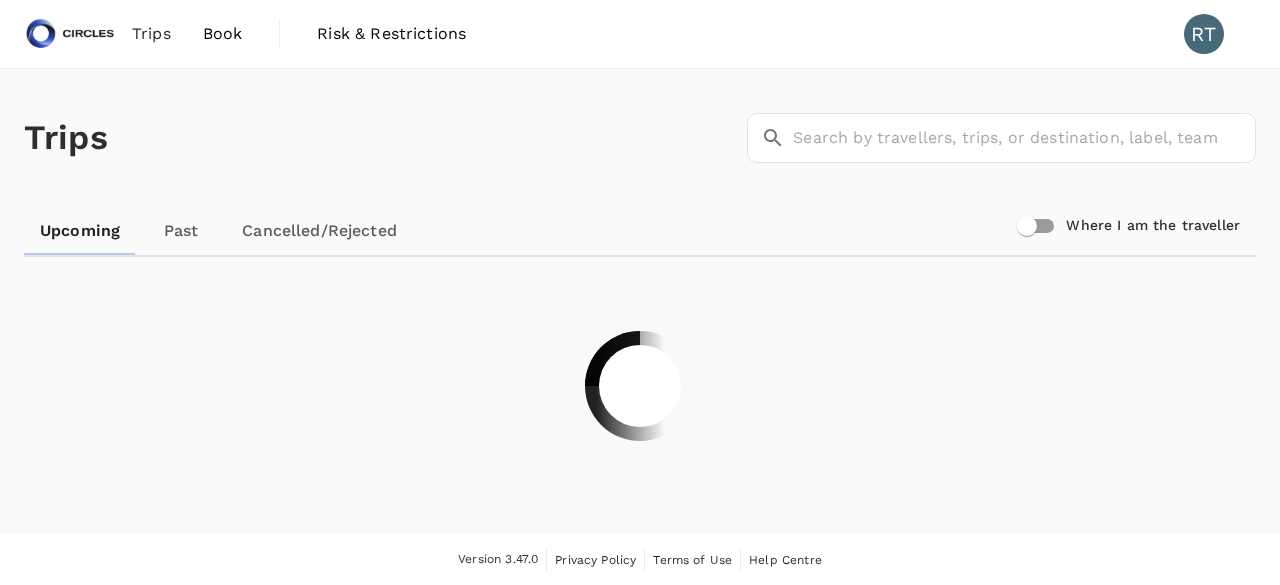scroll, scrollTop: 0, scrollLeft: 0, axis: both 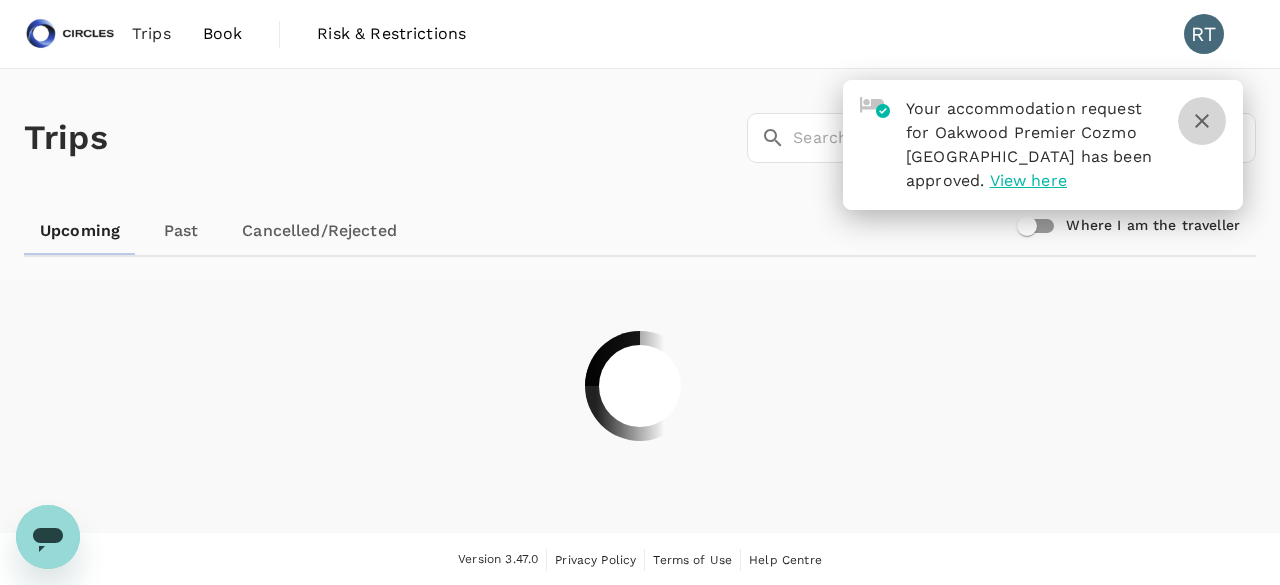 click 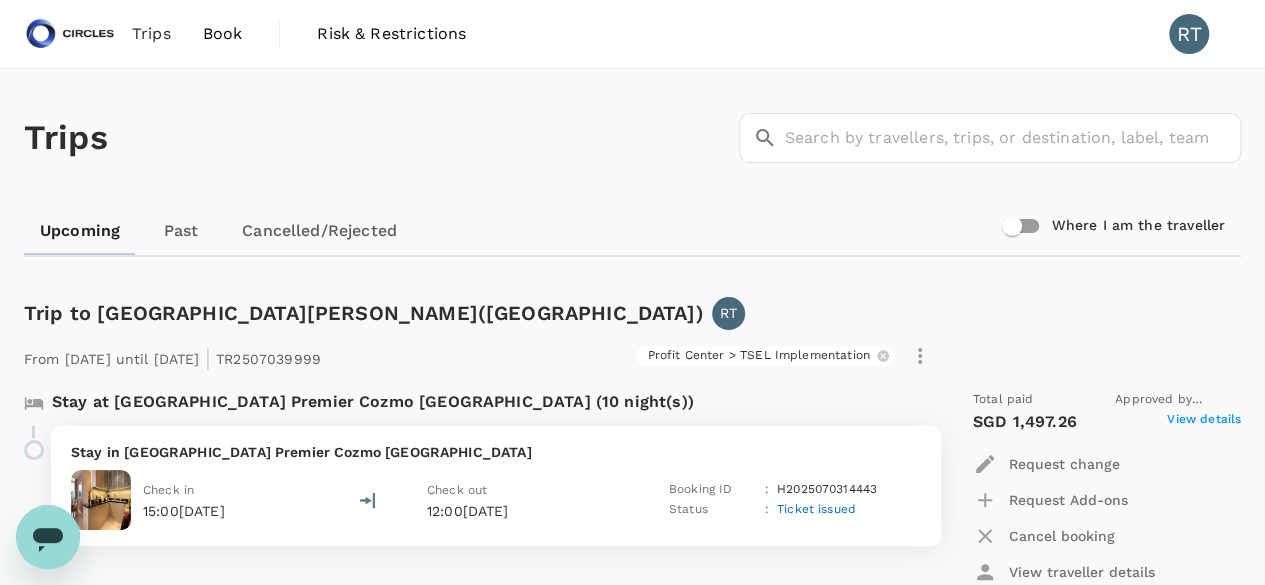 click on "Book" at bounding box center (223, 34) 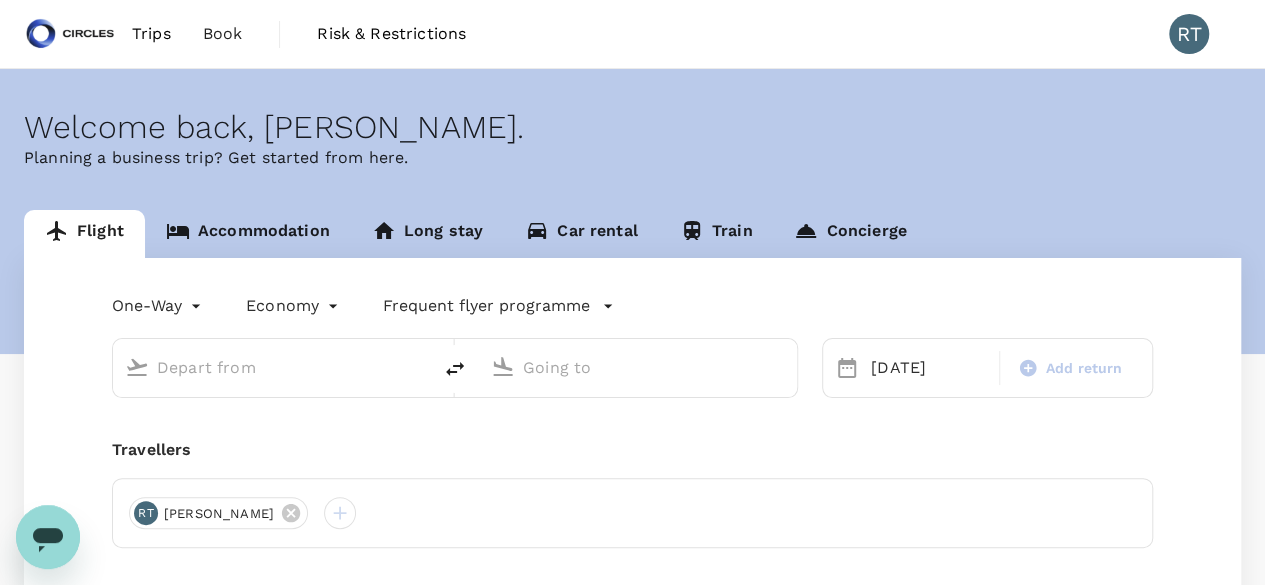 type on "Singapore Changi (SIN)" 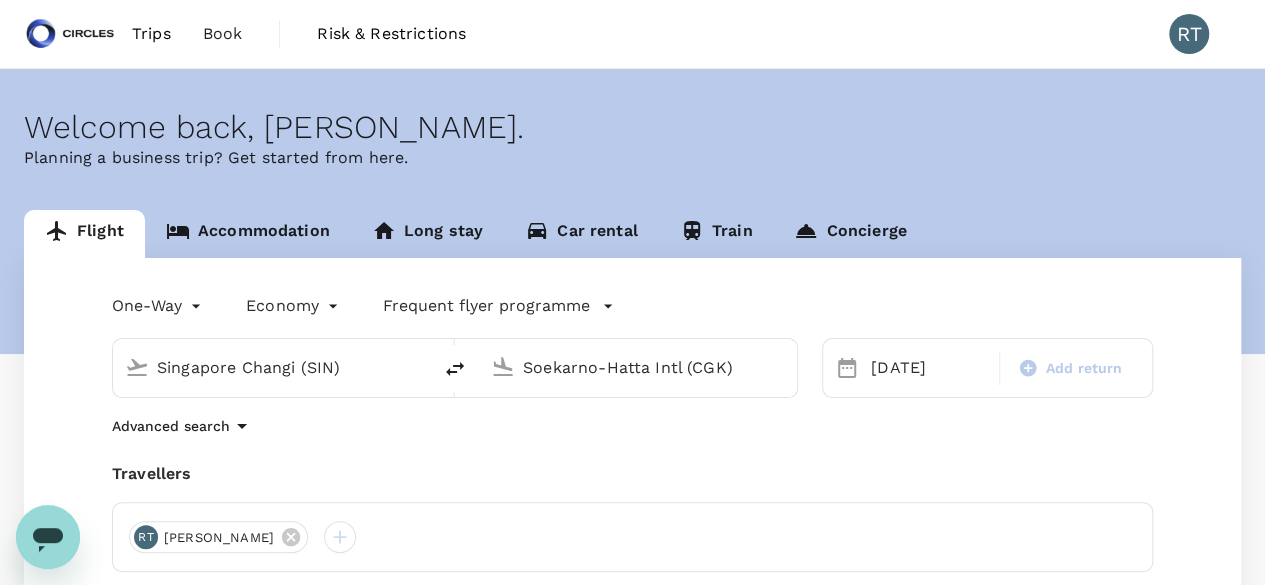 type 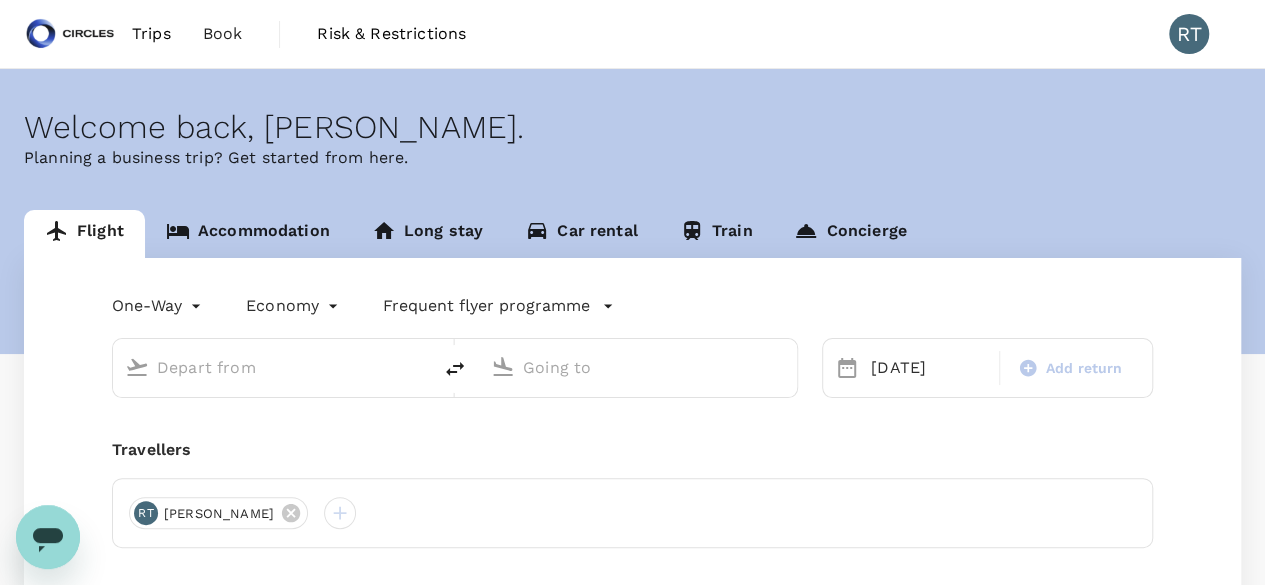 type on "Singapore Changi (SIN)" 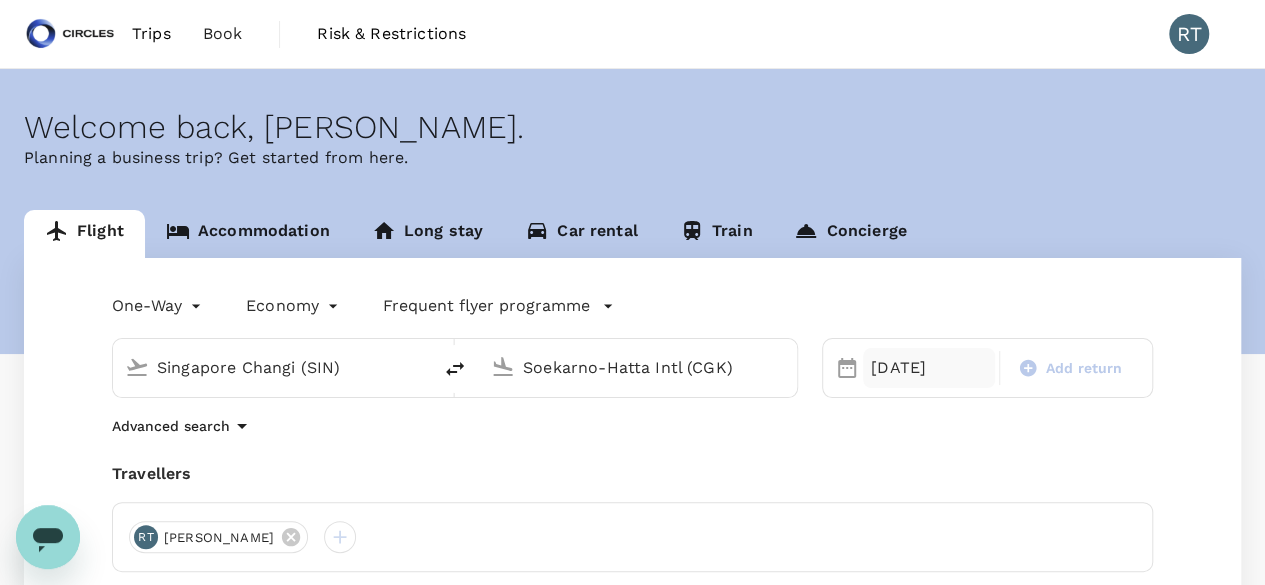 click on "[DATE]" at bounding box center [929, 368] 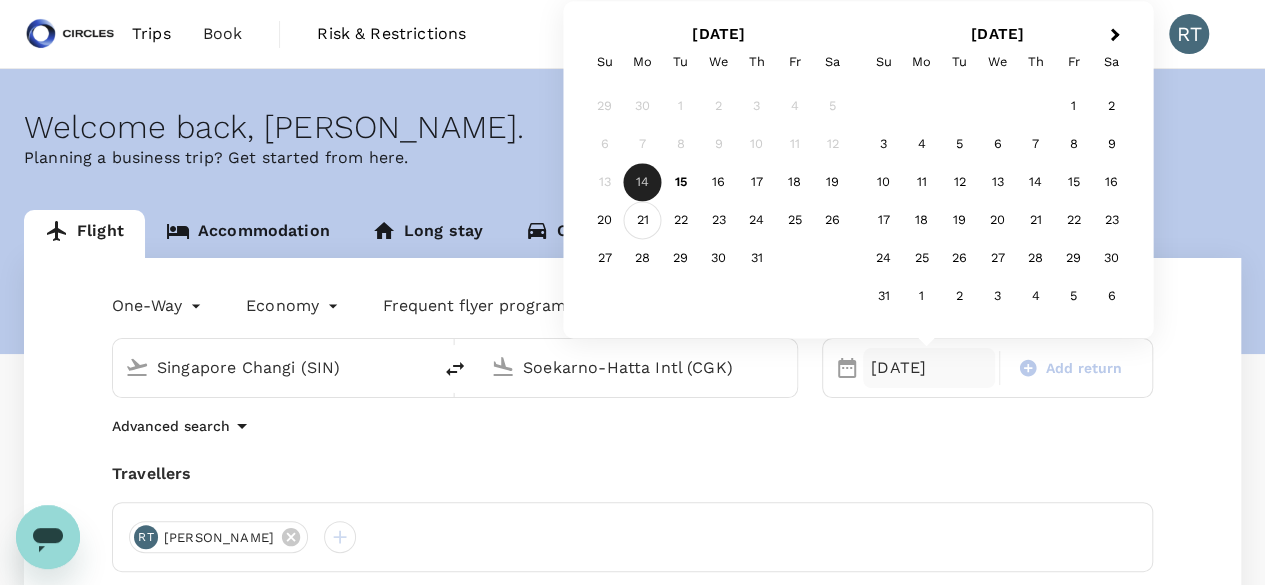click on "21" at bounding box center (643, 221) 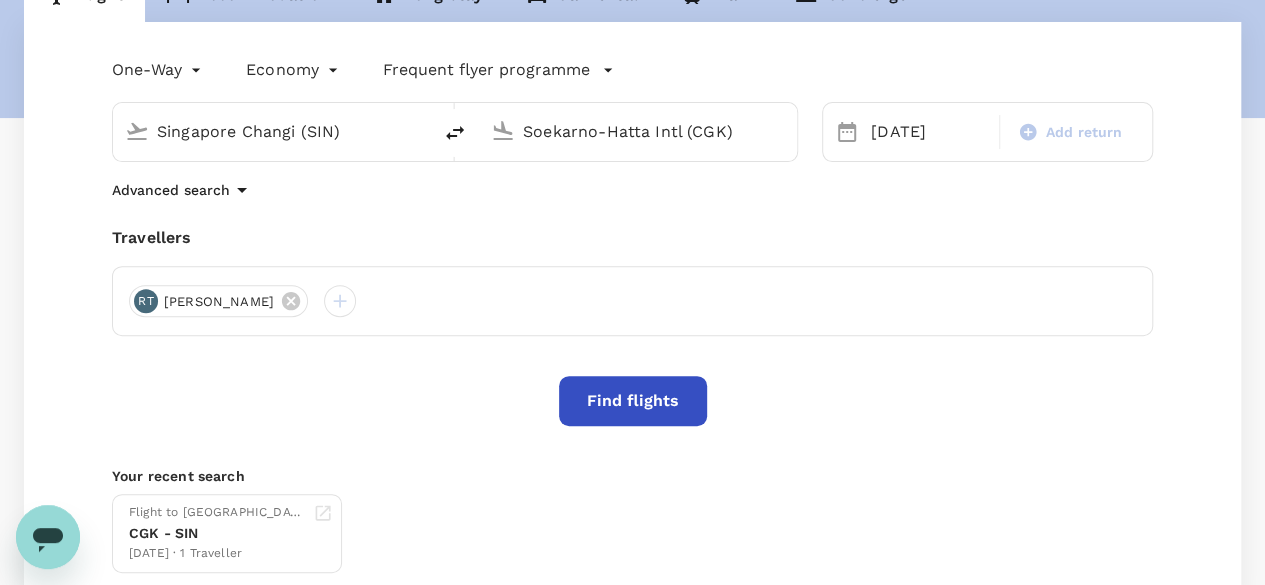 scroll, scrollTop: 300, scrollLeft: 0, axis: vertical 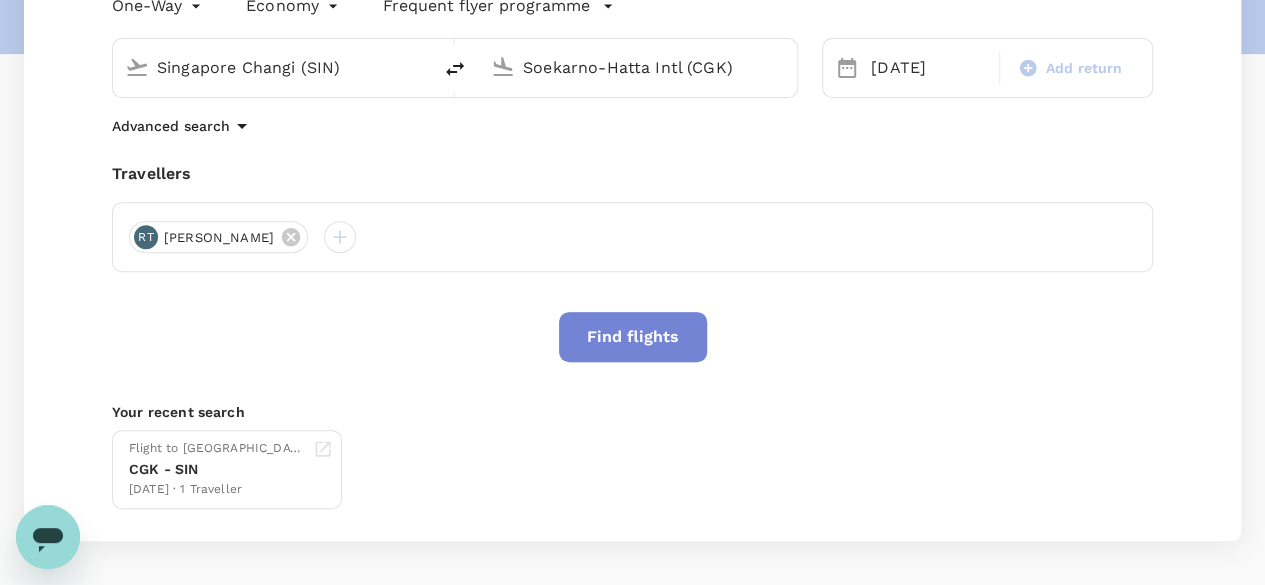 click on "Find flights" at bounding box center [633, 337] 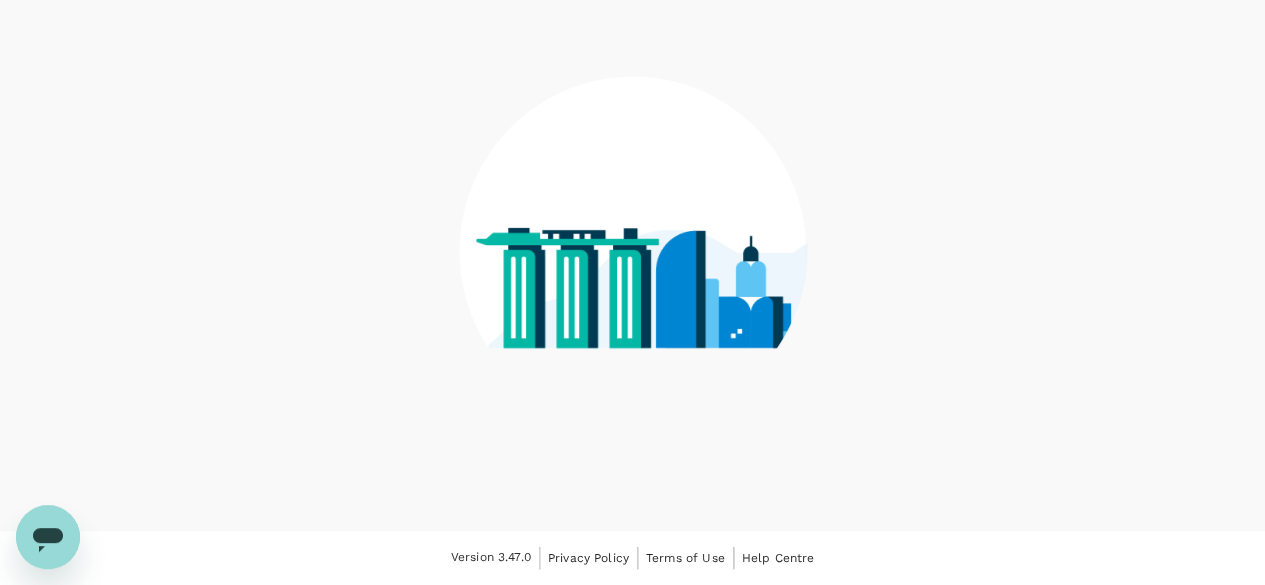 scroll, scrollTop: 0, scrollLeft: 0, axis: both 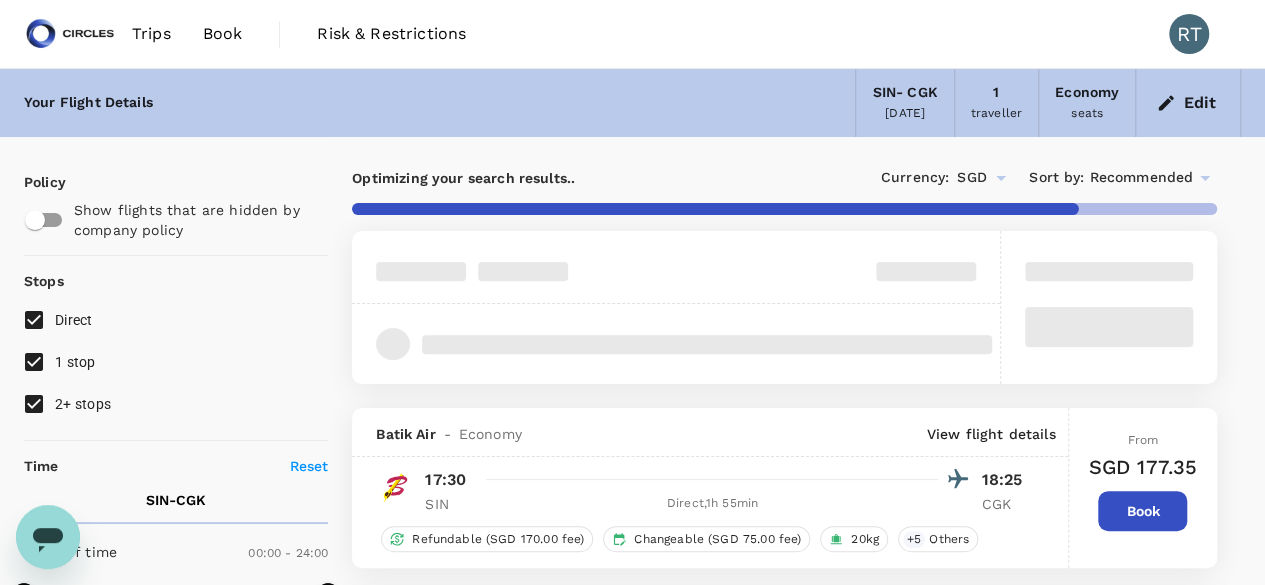 type on "1915" 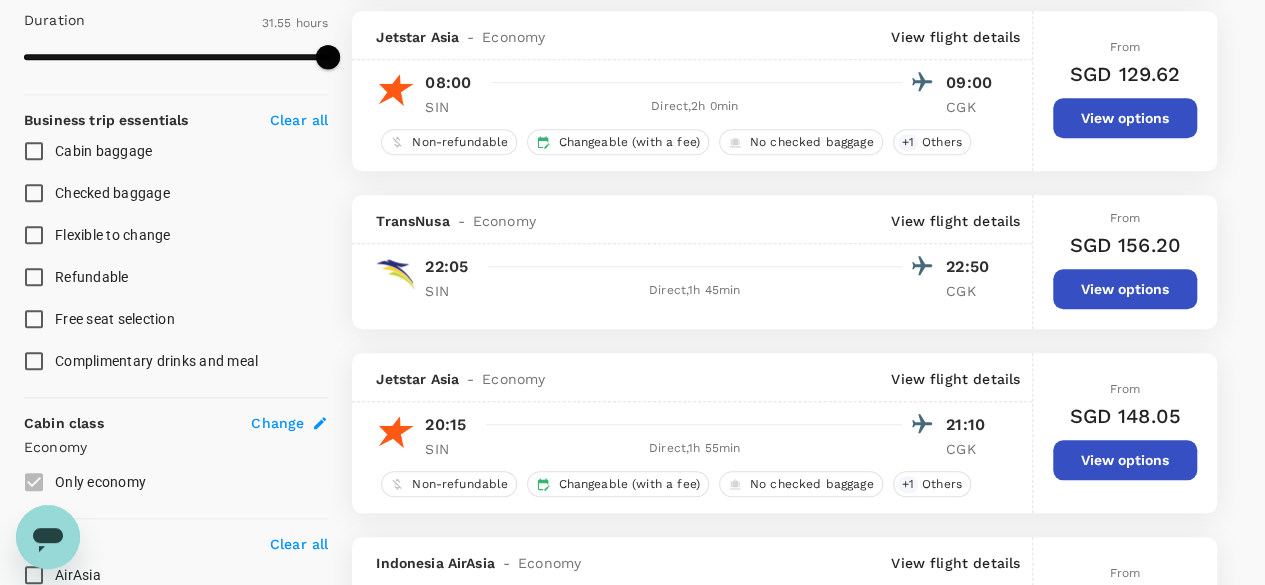 scroll, scrollTop: 0, scrollLeft: 0, axis: both 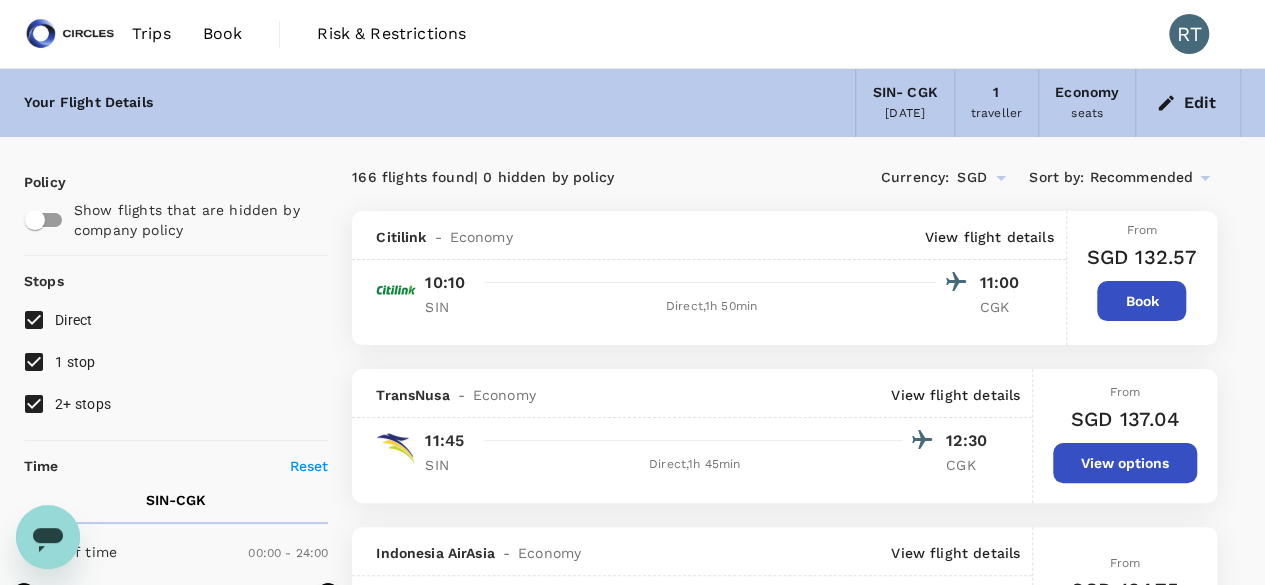 click on "Edit" at bounding box center (1188, 103) 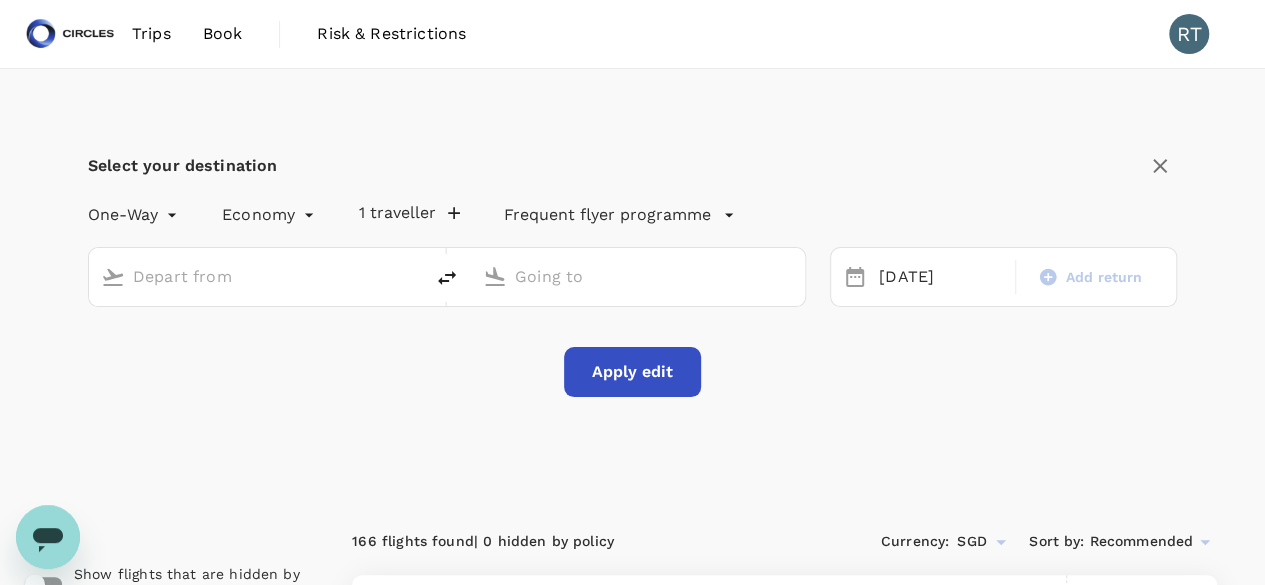 type on "Singapore Changi (SIN)" 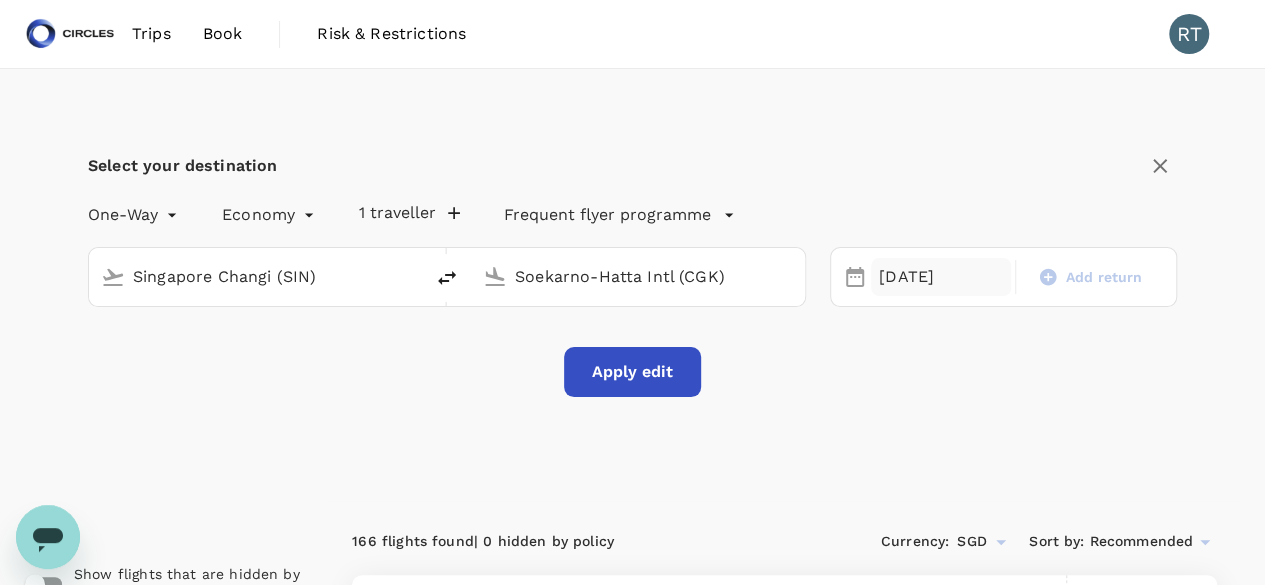 click on "21 Jul" at bounding box center (941, 277) 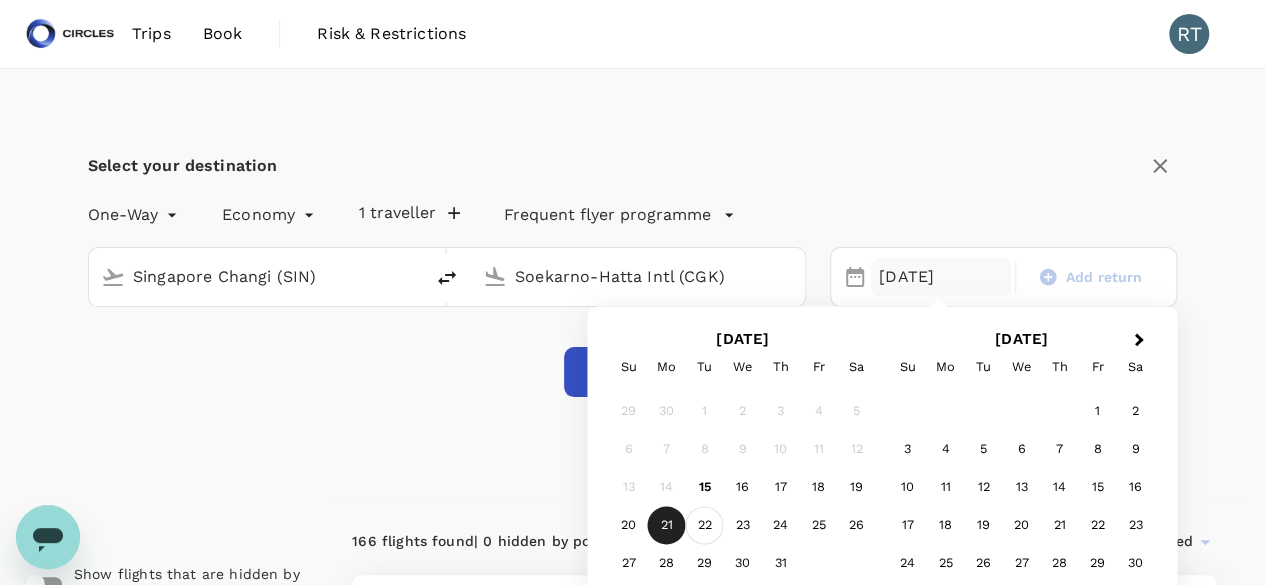 click on "22" at bounding box center [705, 526] 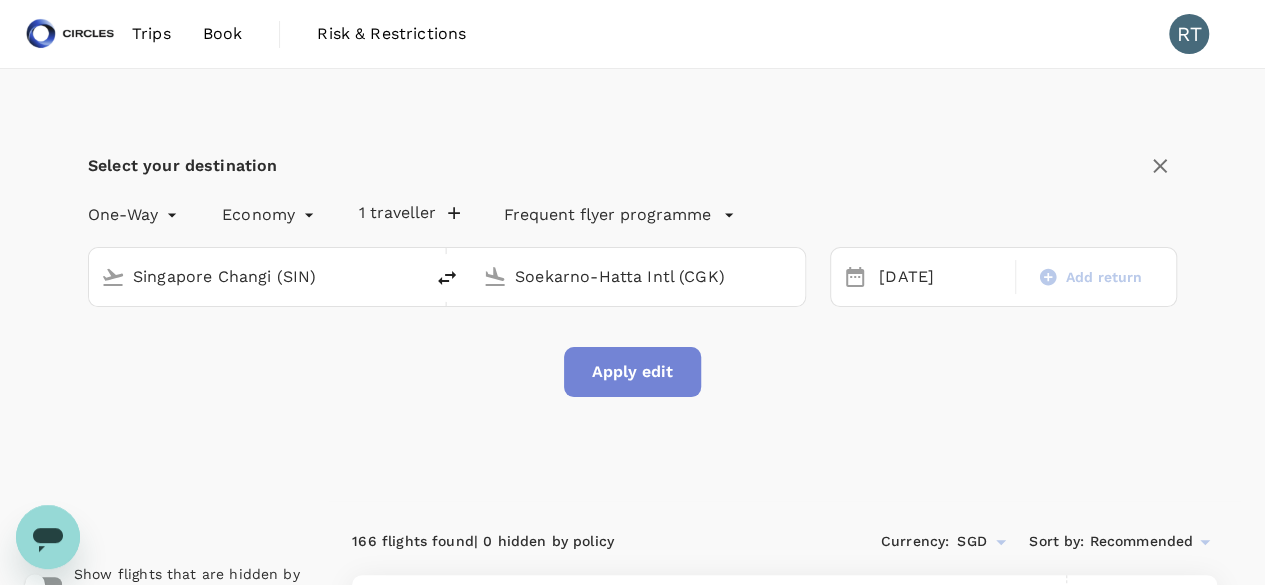 click on "Apply edit" at bounding box center (632, 372) 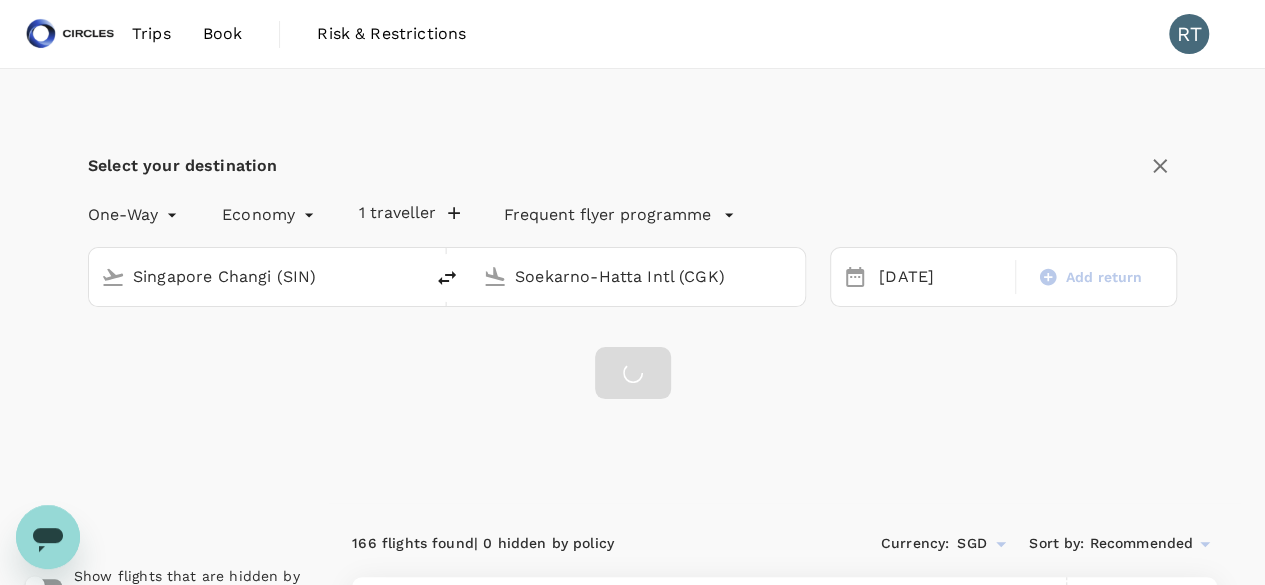 checkbox on "false" 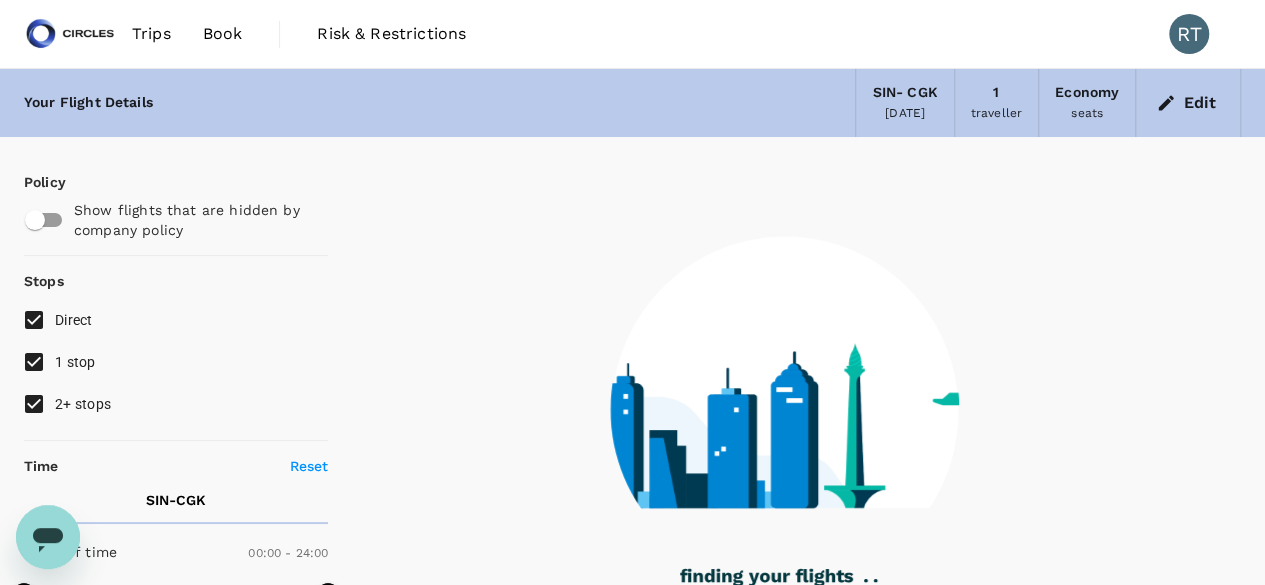 type on "1100" 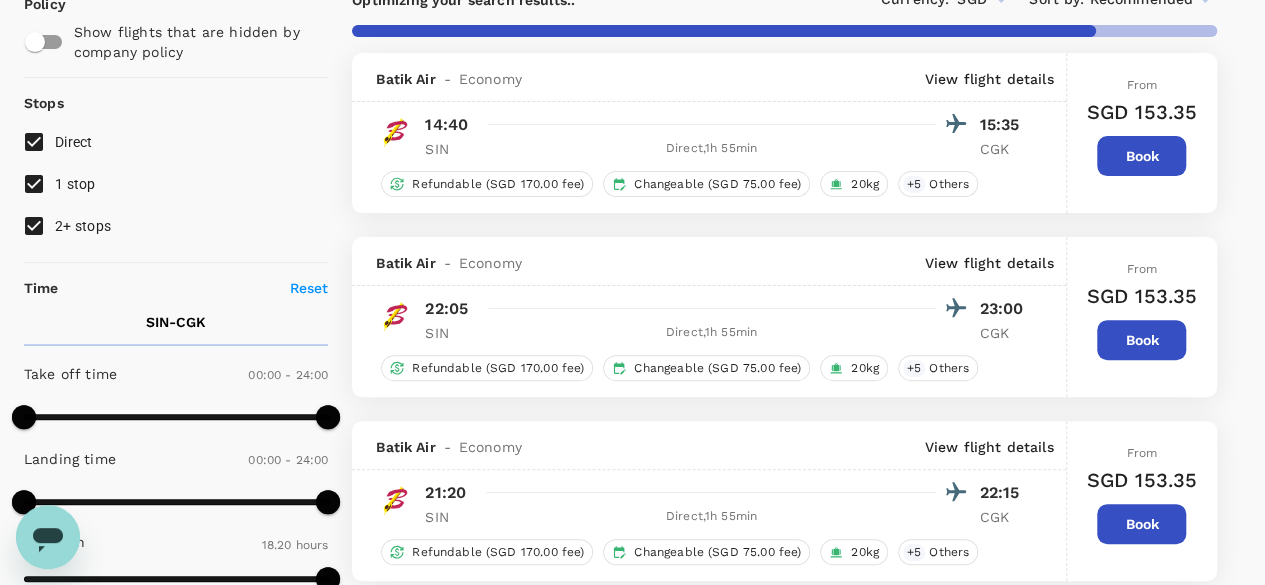 scroll, scrollTop: 0, scrollLeft: 0, axis: both 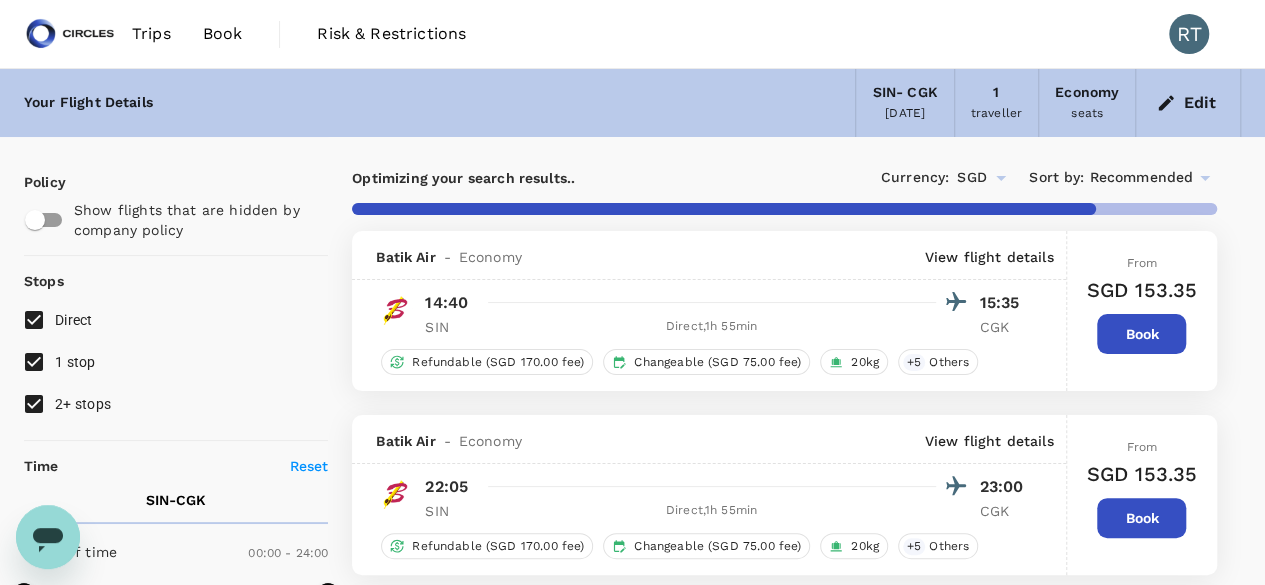 click on "1 stop" at bounding box center (34, 362) 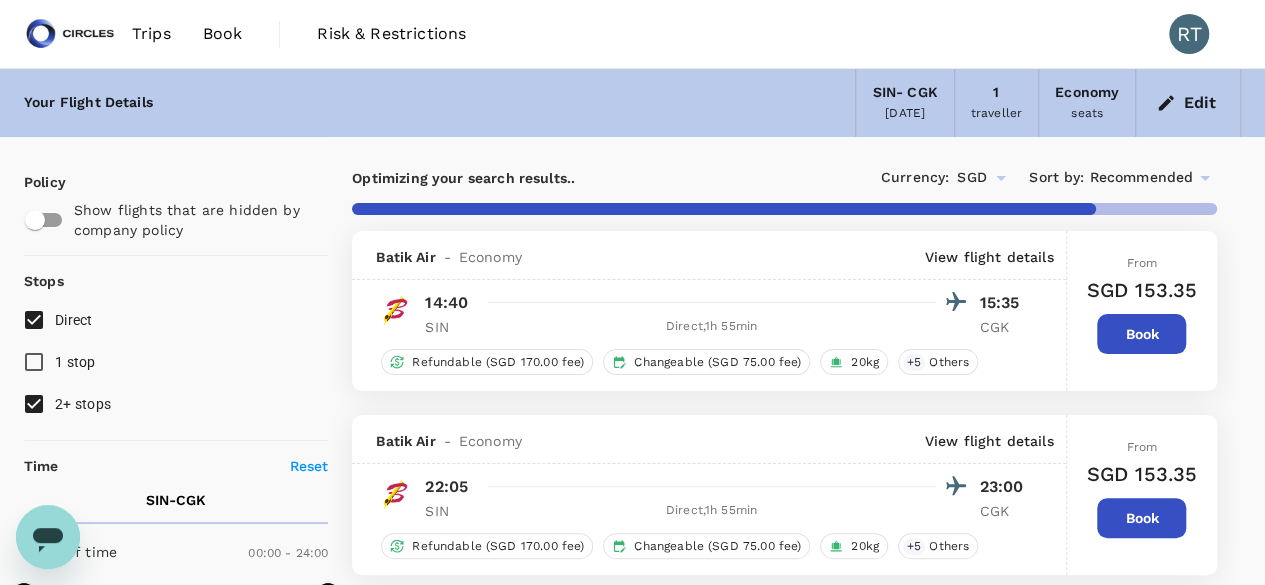 click on "2+ stops" at bounding box center [34, 404] 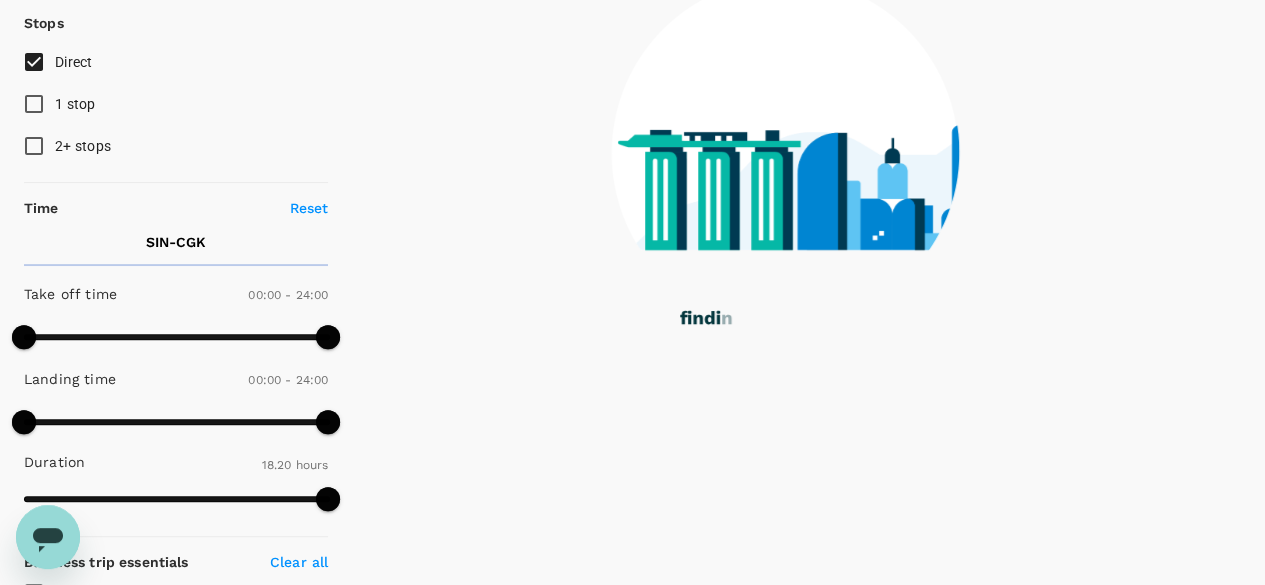 scroll, scrollTop: 300, scrollLeft: 0, axis: vertical 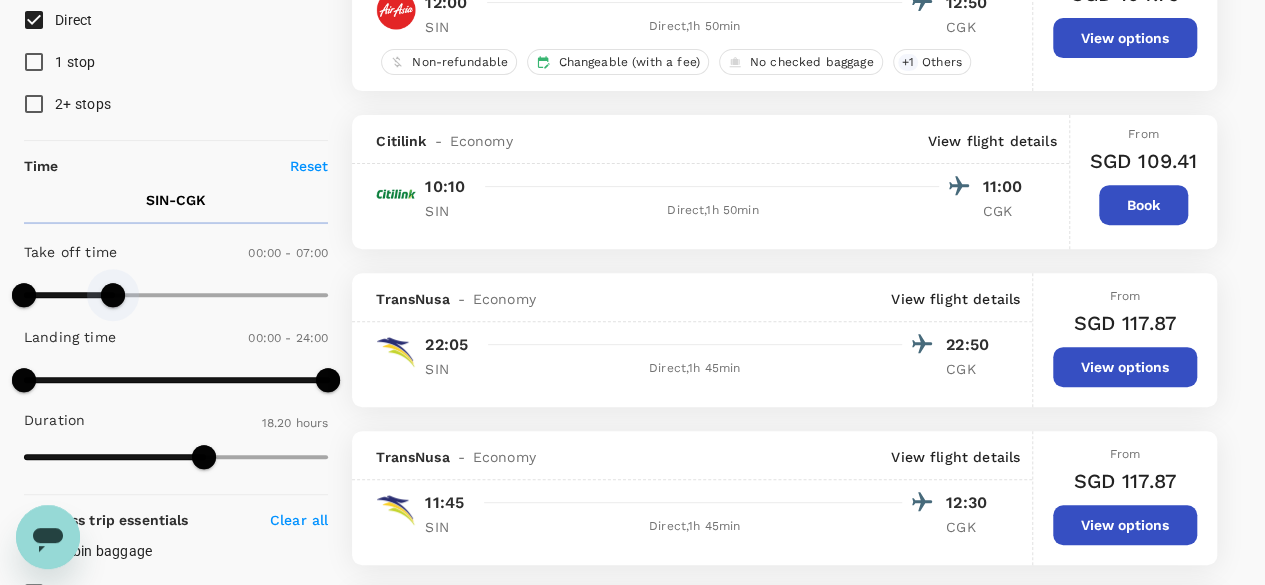 drag, startPoint x: 326, startPoint y: 294, endPoint x: 110, endPoint y: 300, distance: 216.08331 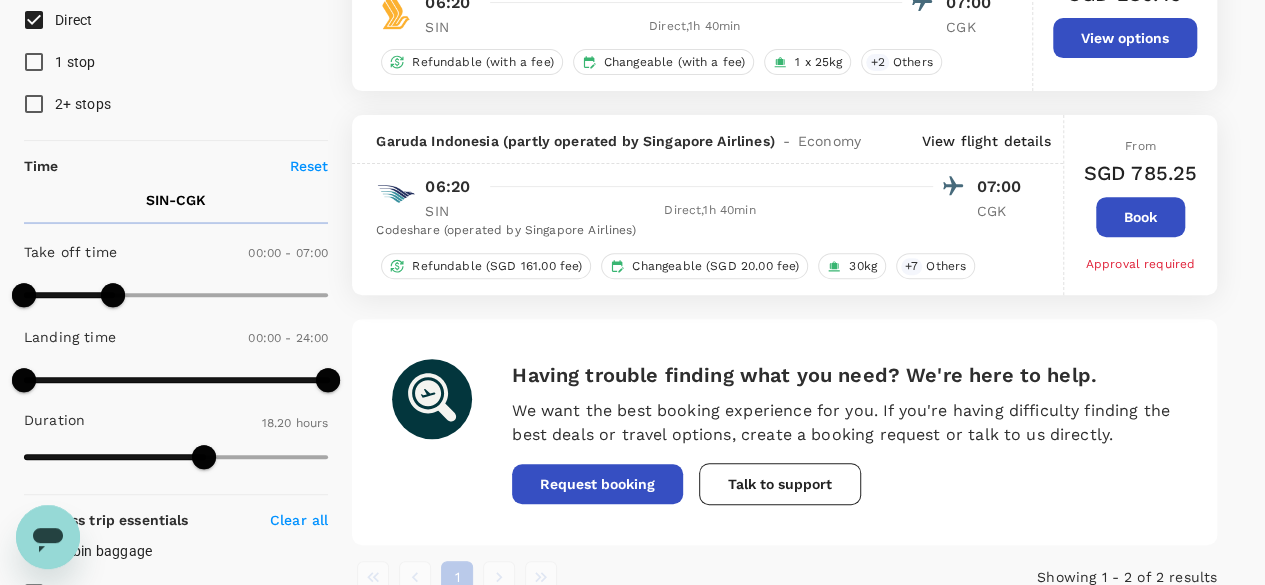 scroll, scrollTop: 200, scrollLeft: 0, axis: vertical 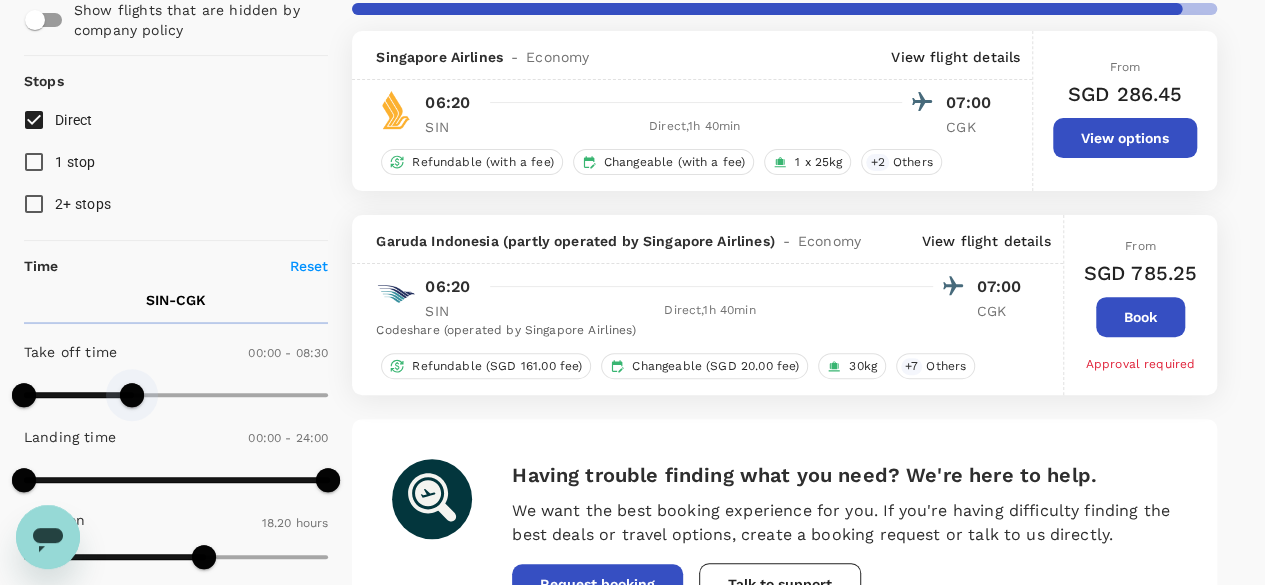 drag, startPoint x: 118, startPoint y: 393, endPoint x: 130, endPoint y: 393, distance: 12 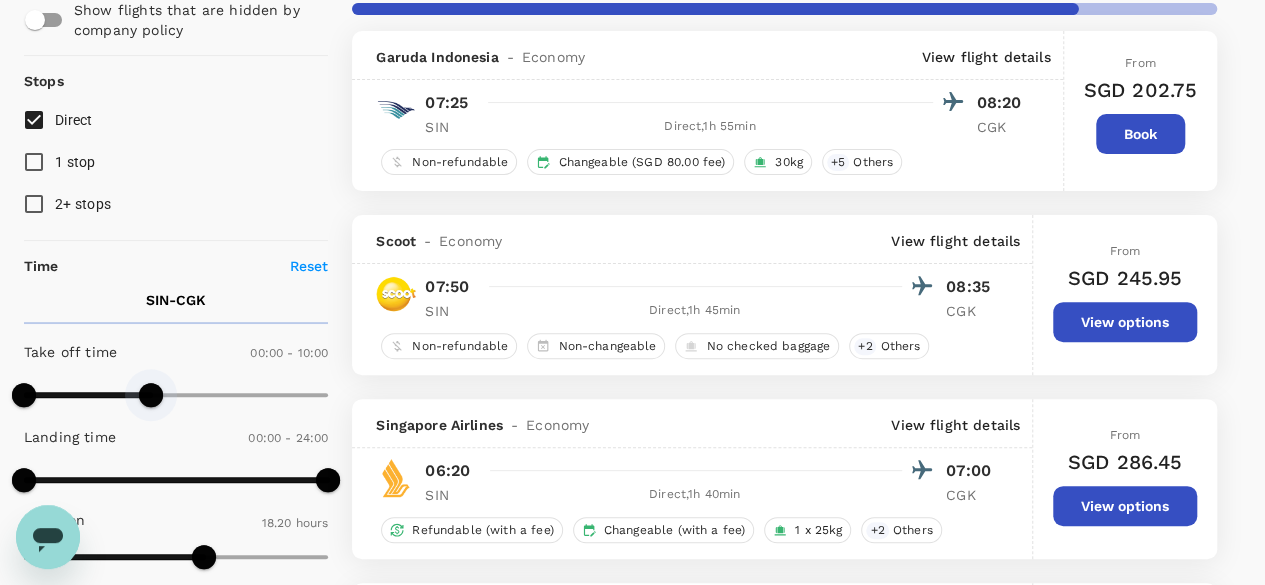 type on "630" 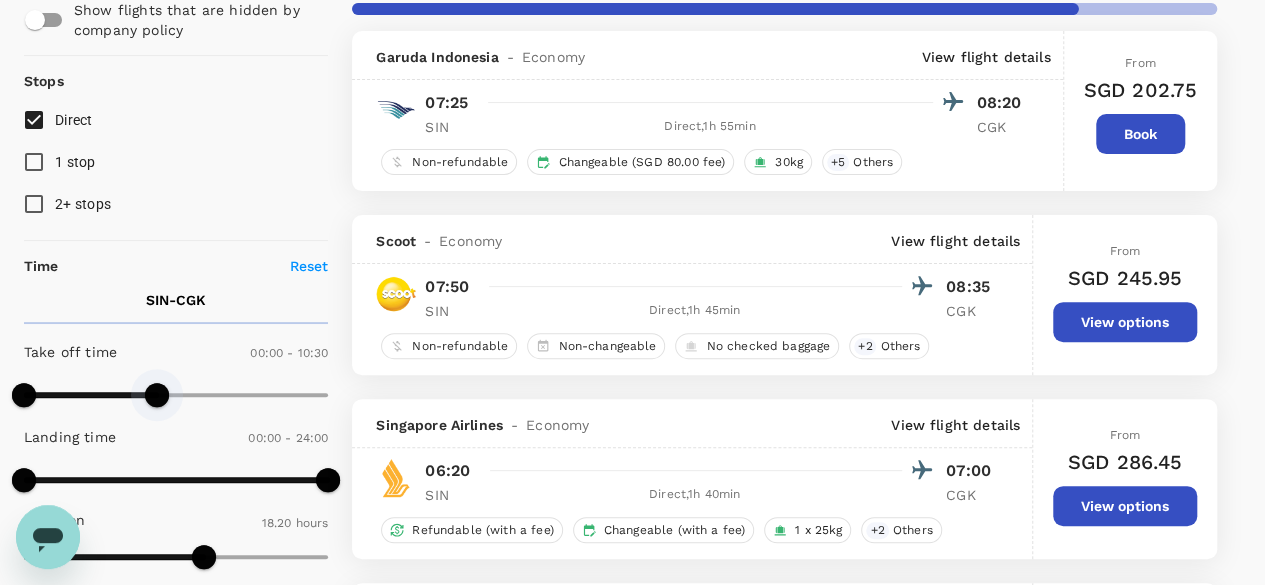 drag, startPoint x: 134, startPoint y: 390, endPoint x: 154, endPoint y: 391, distance: 20.024984 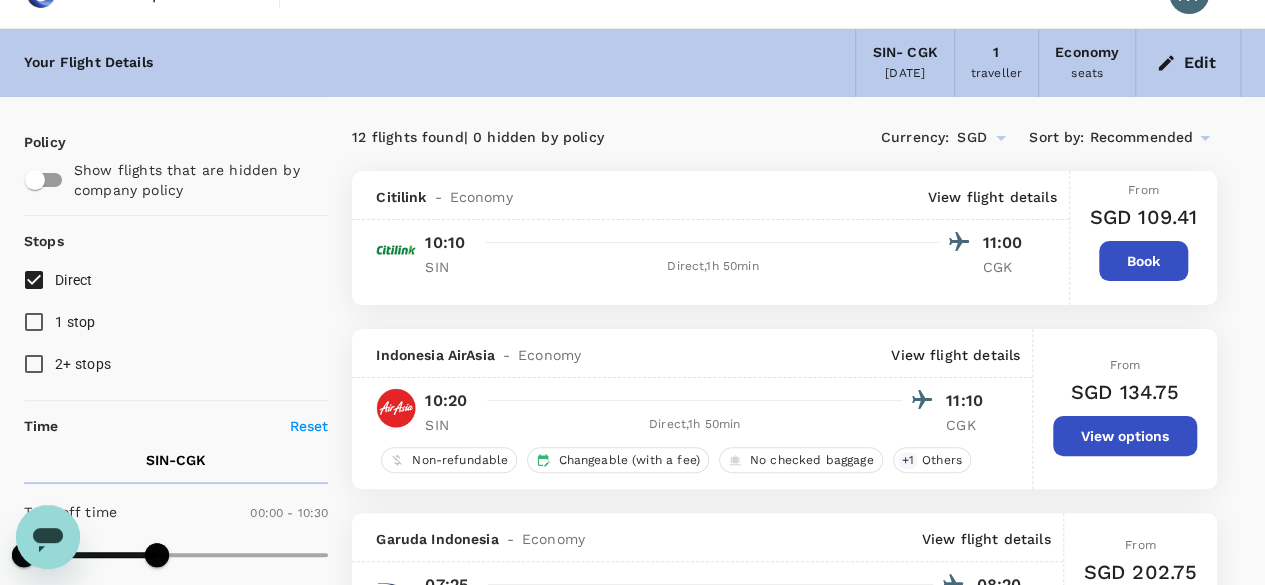 scroll, scrollTop: 0, scrollLeft: 0, axis: both 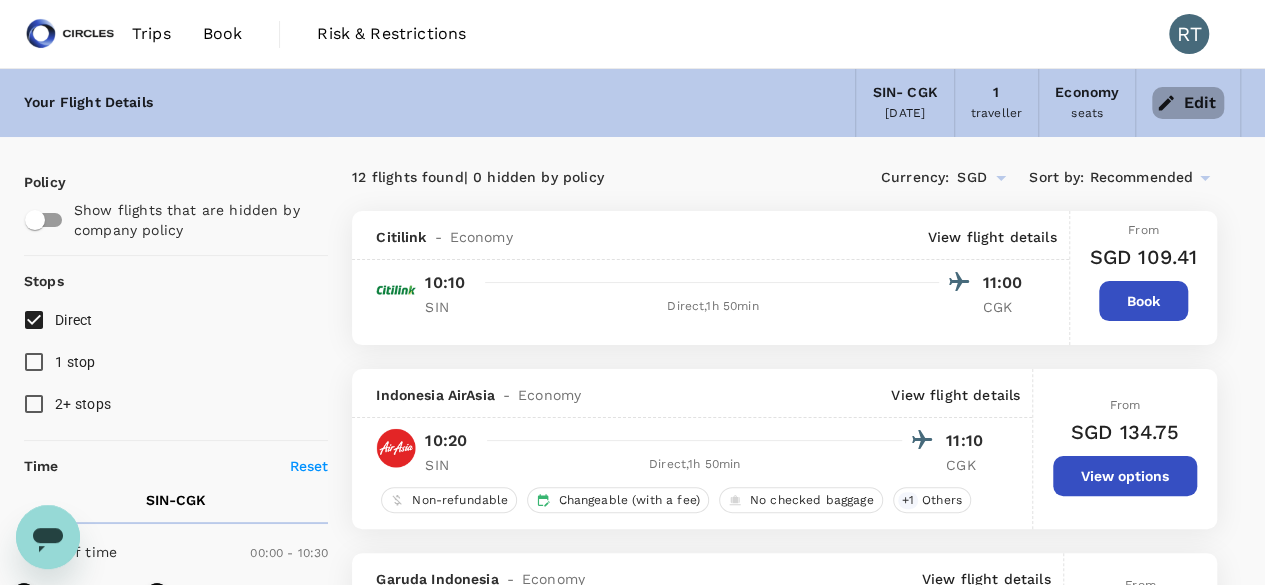 click on "Edit" at bounding box center [1188, 103] 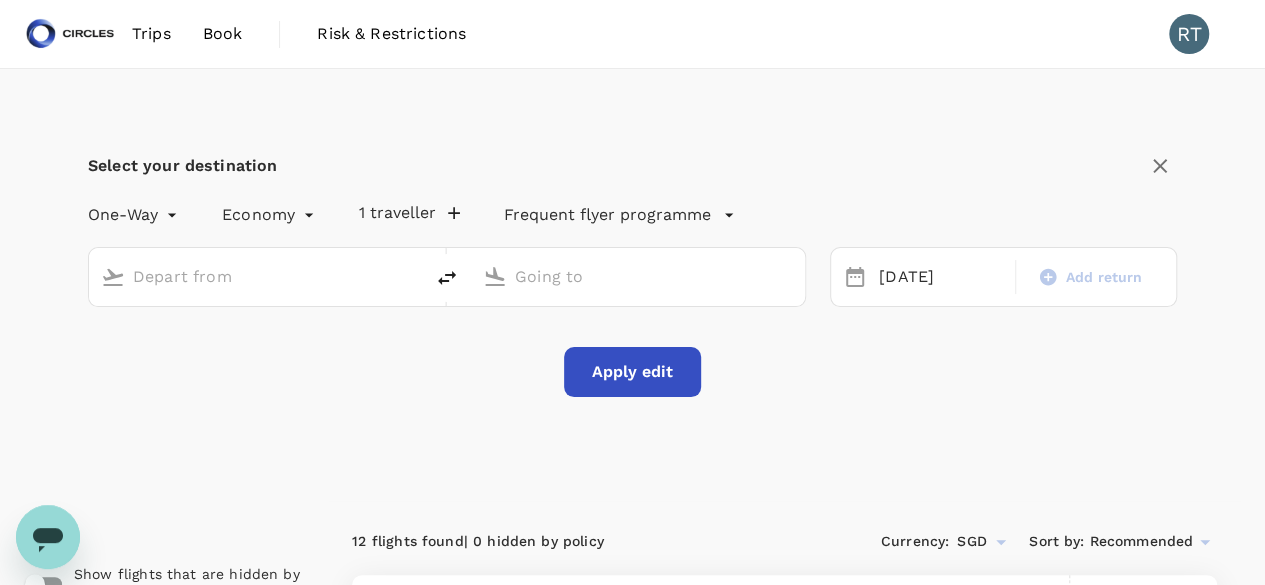 type on "Singapore Changi (SIN)" 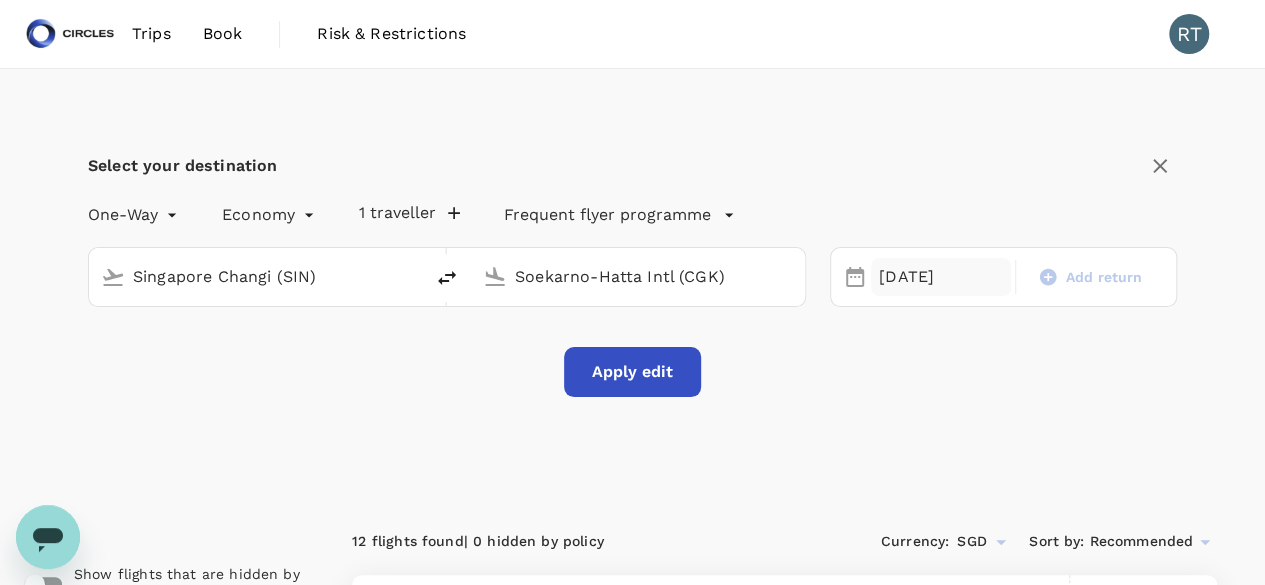 click on "22 Jul" at bounding box center [941, 277] 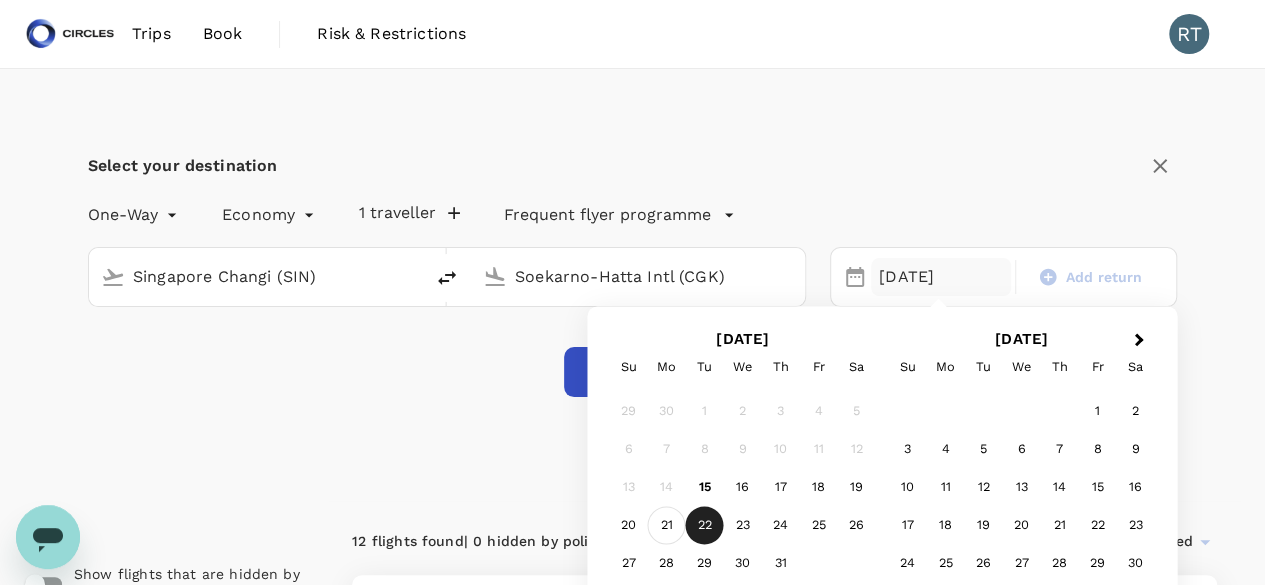 click on "21" at bounding box center (667, 526) 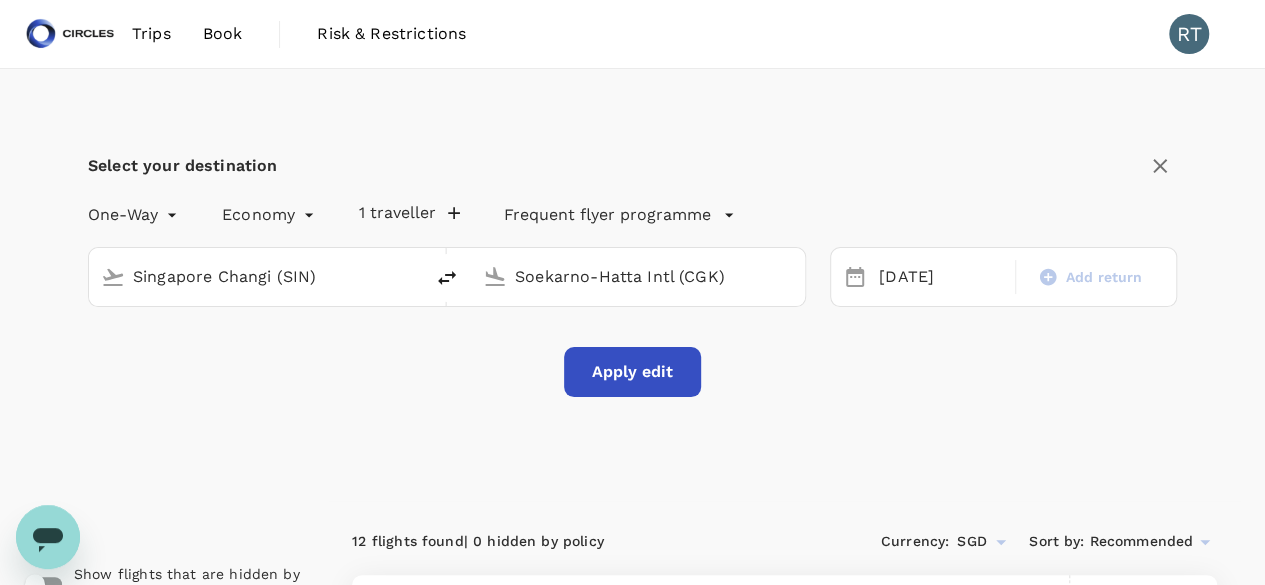 click on "Apply edit" at bounding box center (632, 372) 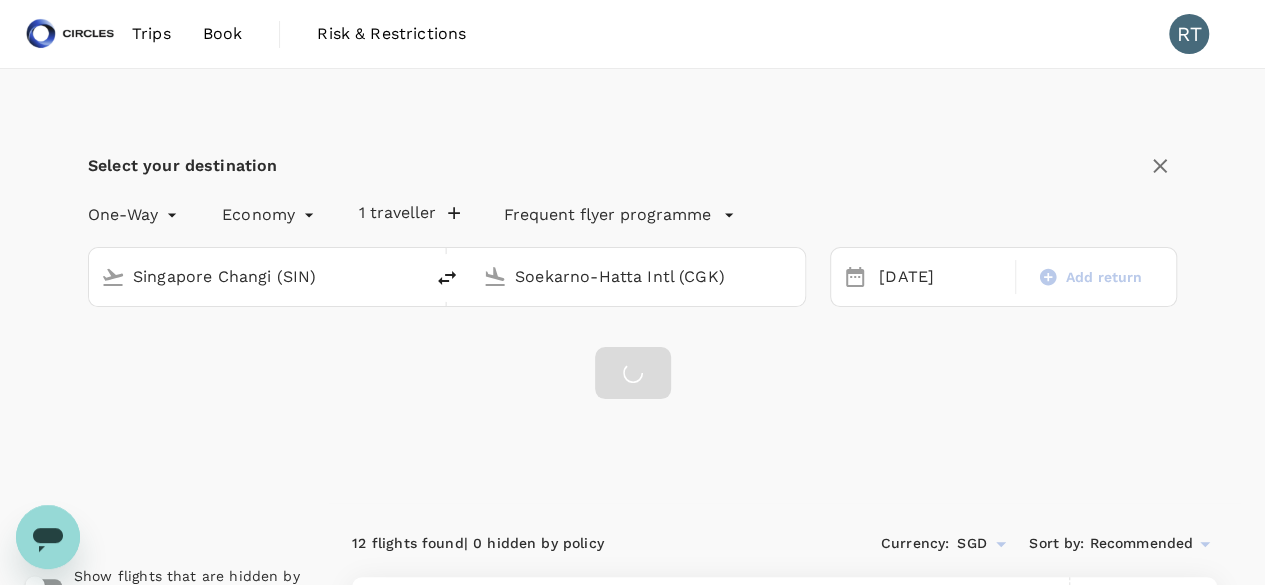 checkbox on "false" 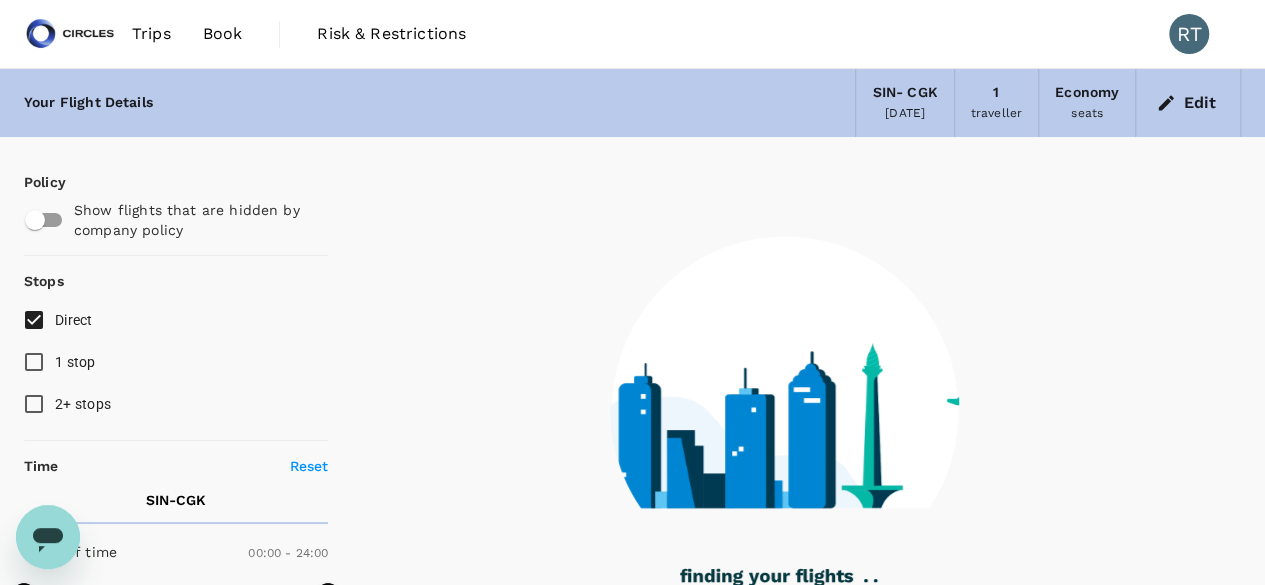 type on "1080" 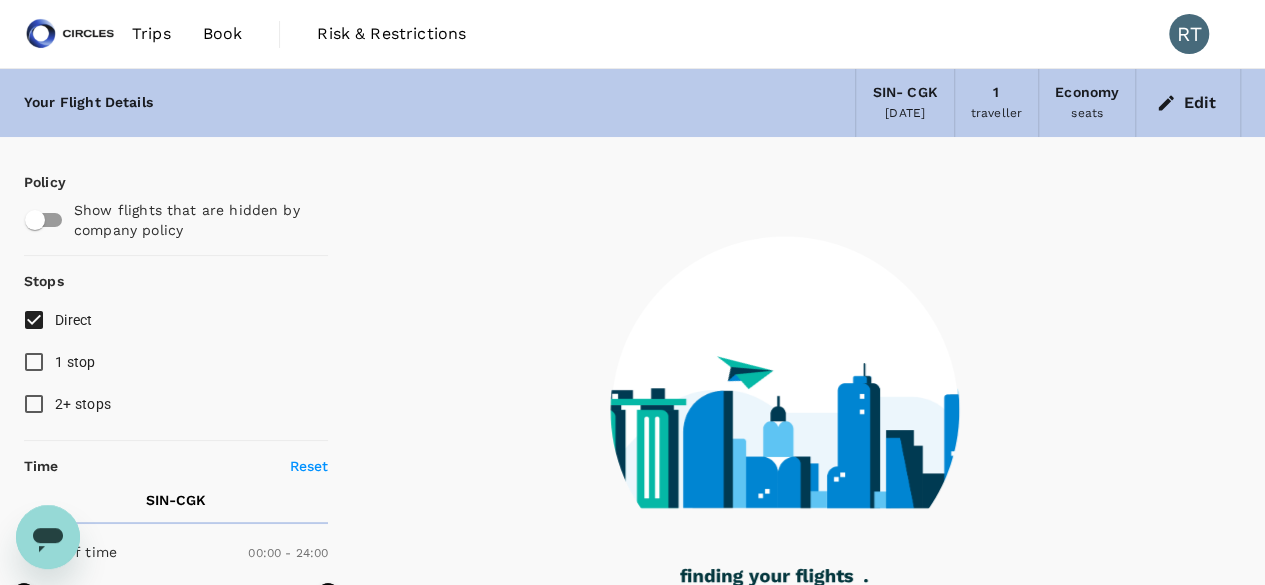 type on "1100" 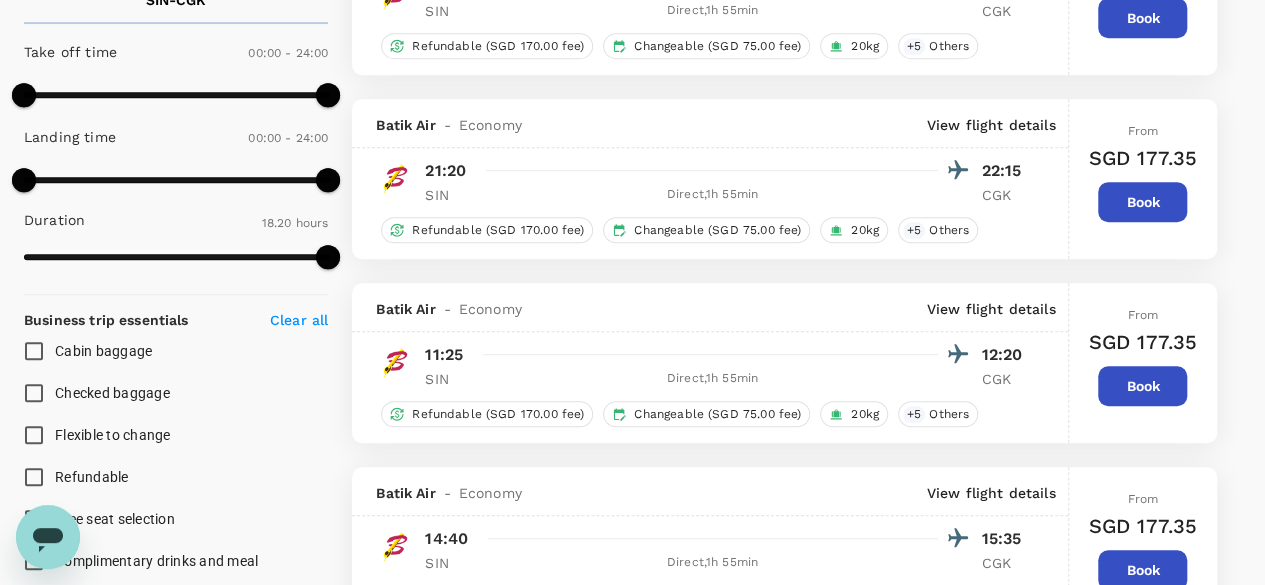 scroll, scrollTop: 100, scrollLeft: 0, axis: vertical 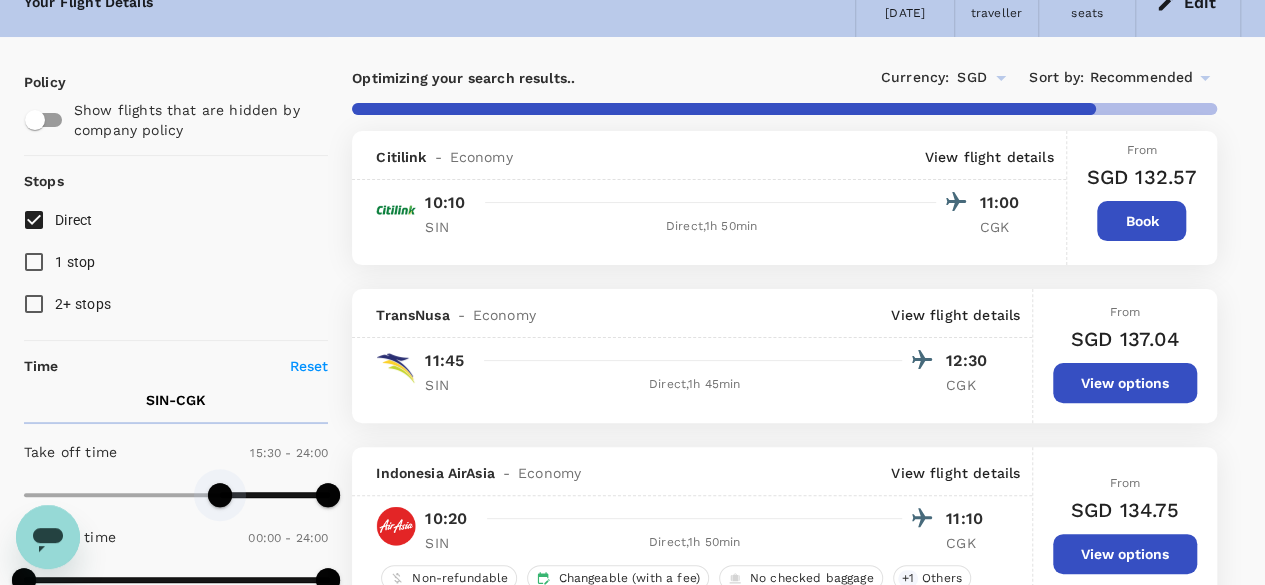 type on "990" 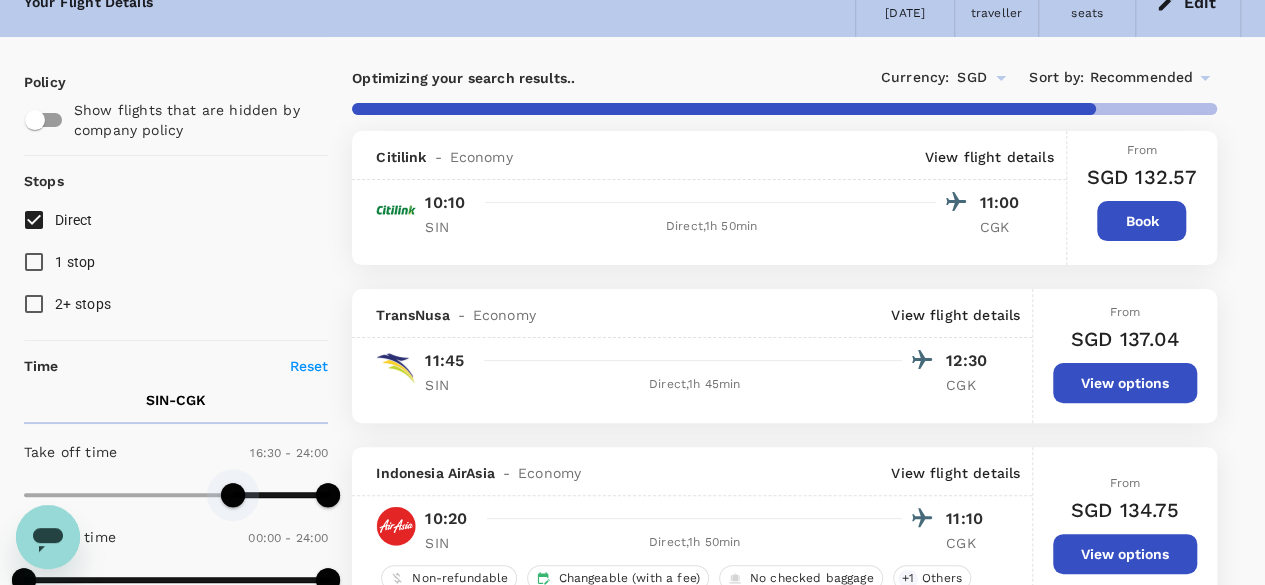 drag, startPoint x: 24, startPoint y: 493, endPoint x: 236, endPoint y: 496, distance: 212.02122 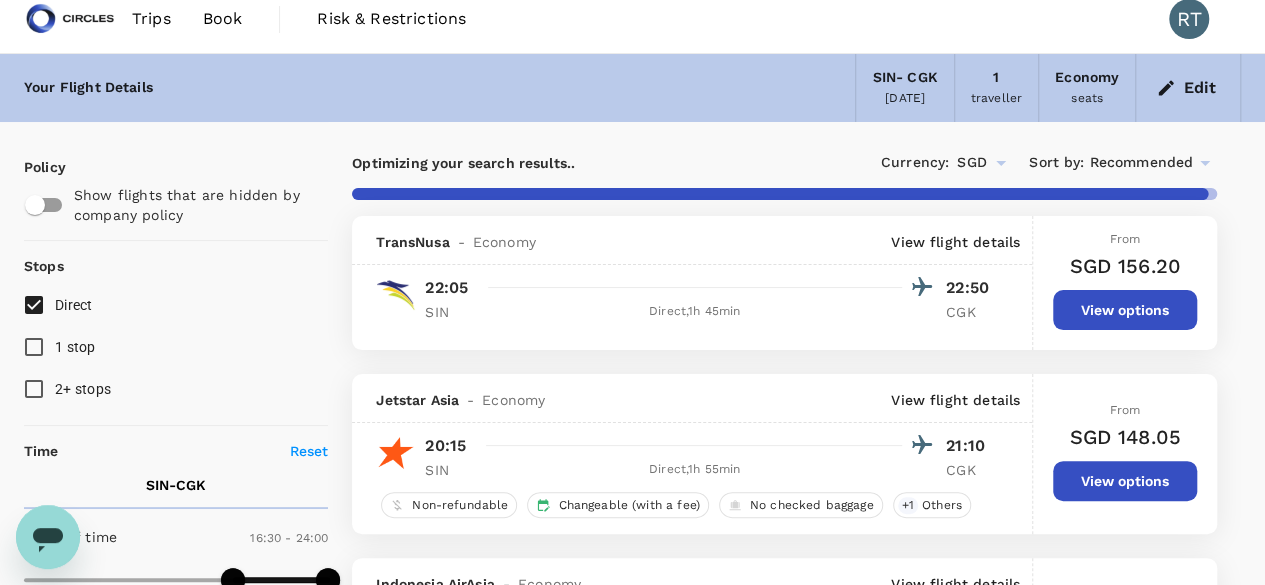scroll, scrollTop: 0, scrollLeft: 0, axis: both 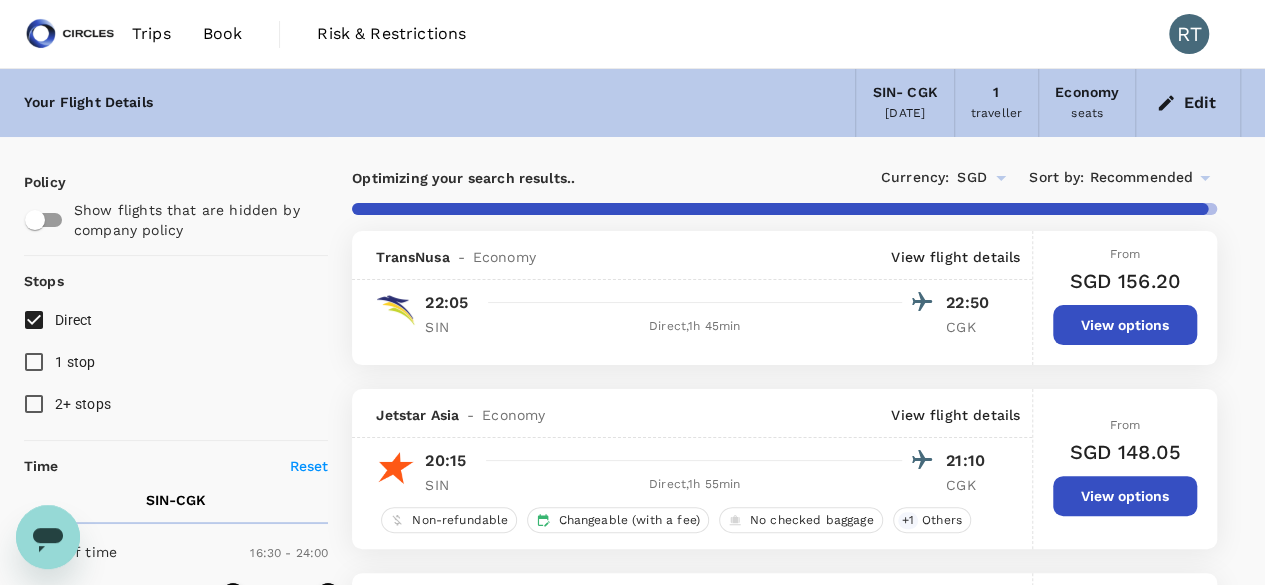 click on "Recommended" at bounding box center (1141, 178) 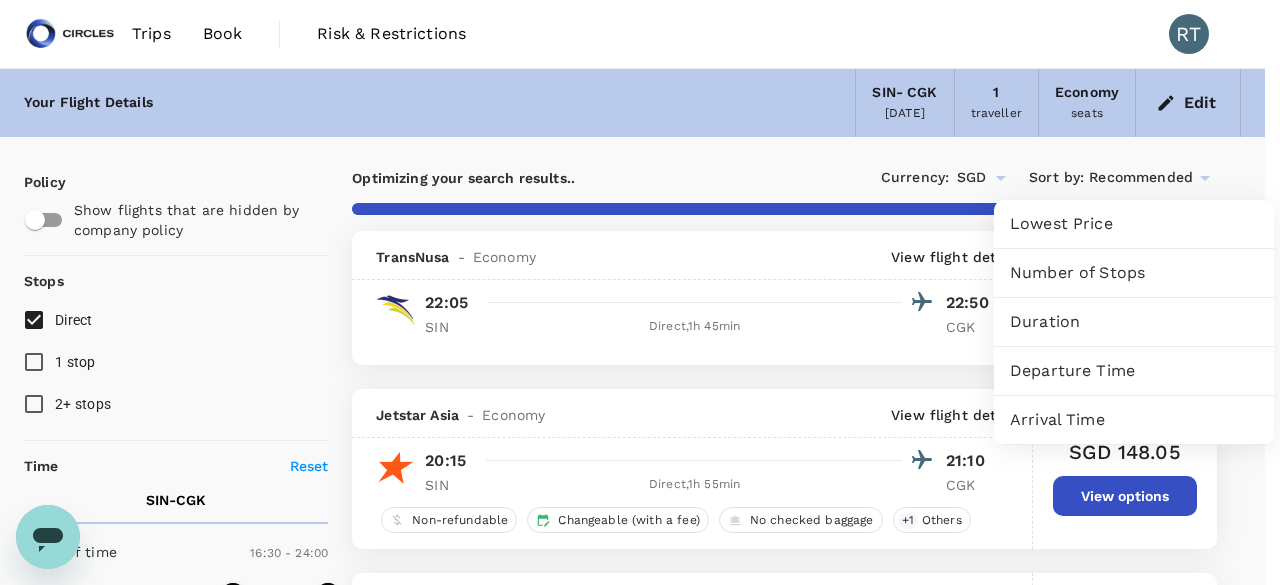 click on "Departure Time" at bounding box center (1134, 371) 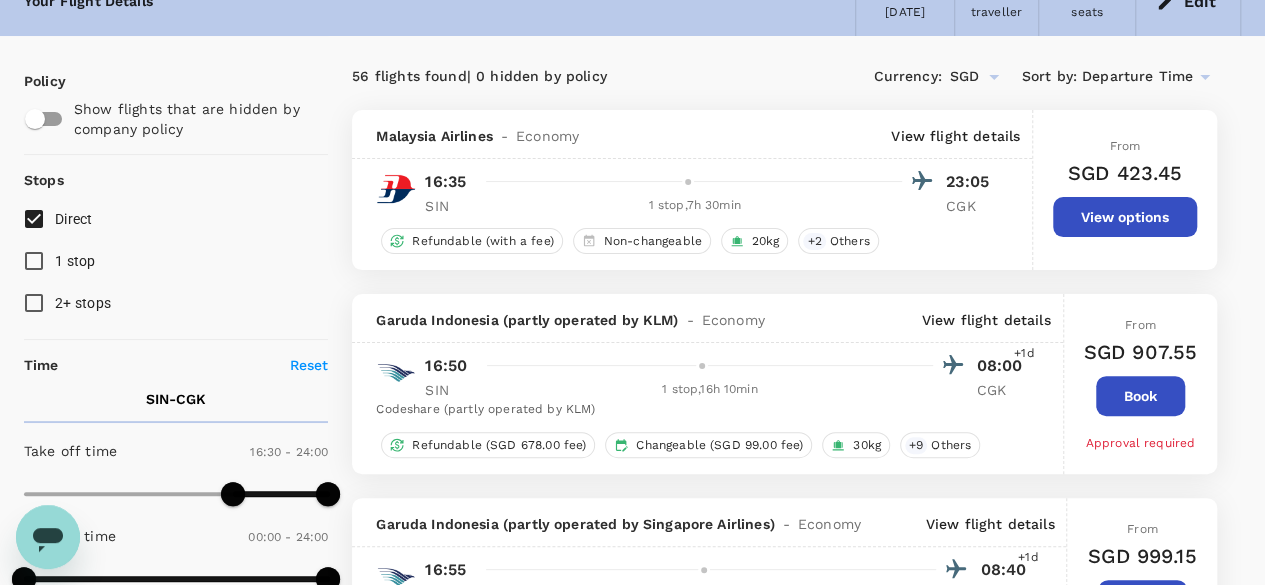 scroll, scrollTop: 200, scrollLeft: 0, axis: vertical 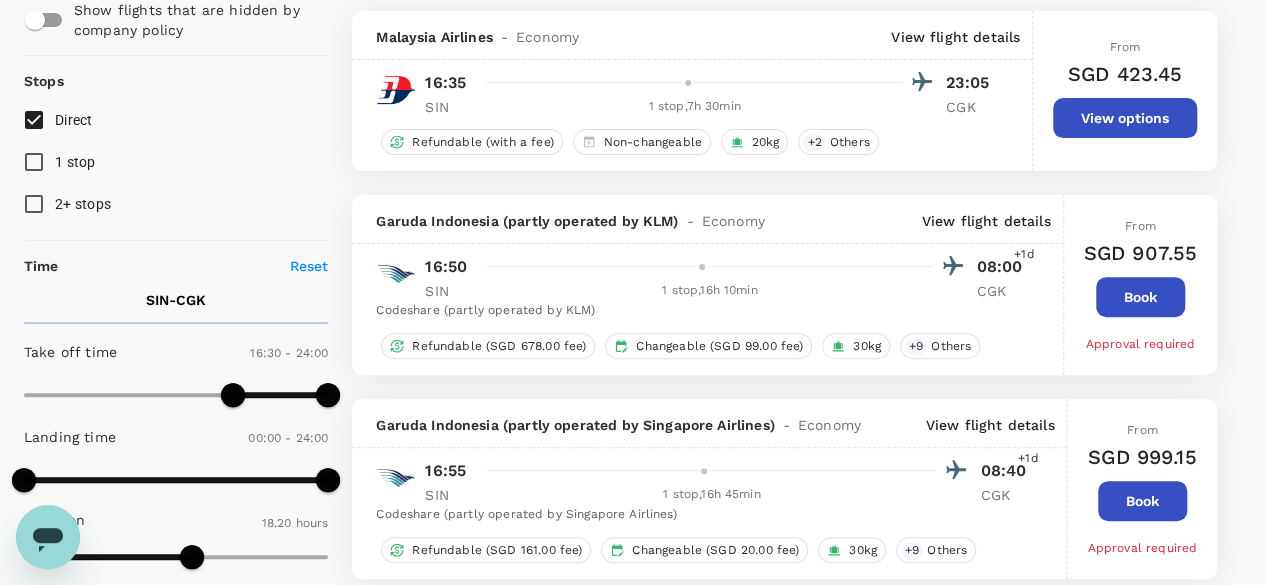 click on "Direct" at bounding box center (34, 120) 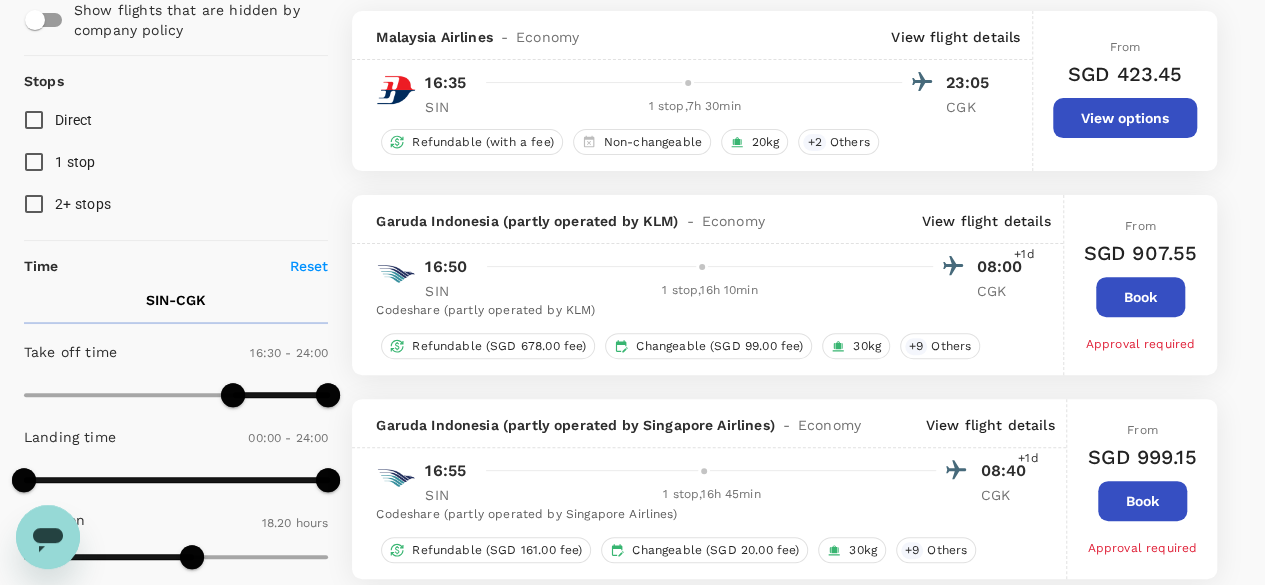 click on "Direct" at bounding box center [34, 120] 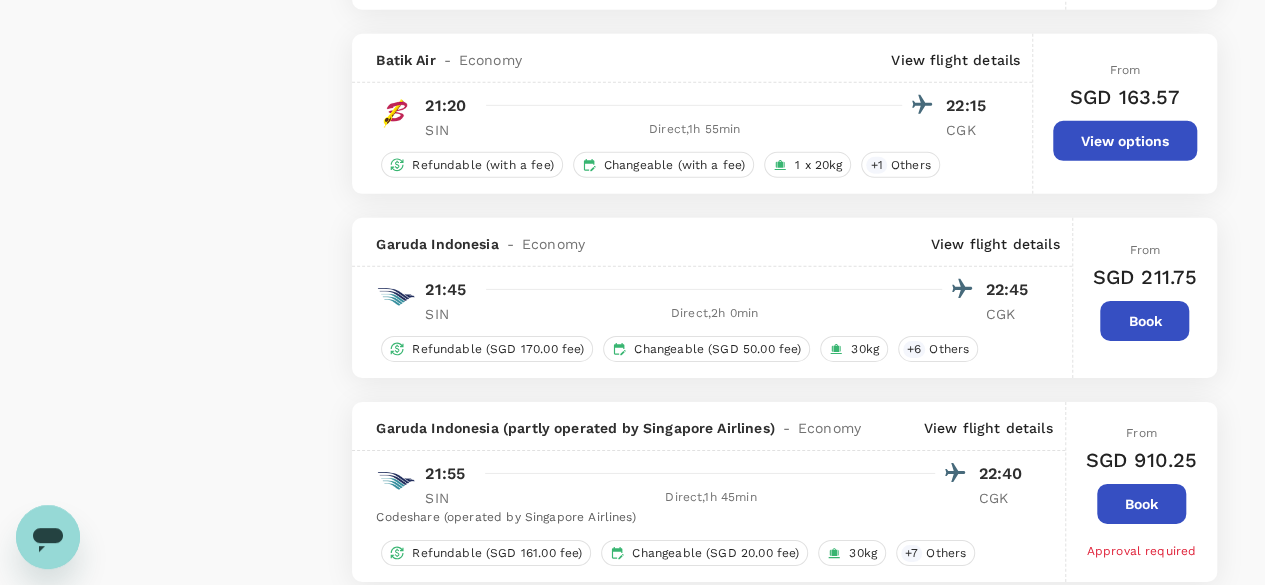 scroll, scrollTop: 3000, scrollLeft: 0, axis: vertical 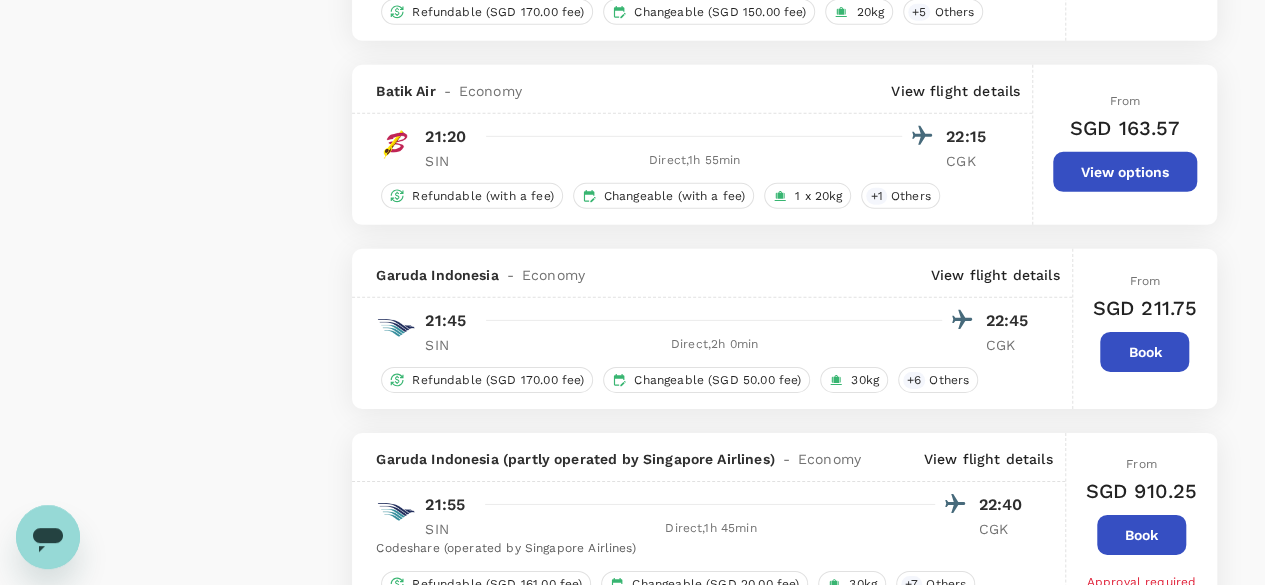 click on "Book" at bounding box center (1144, 352) 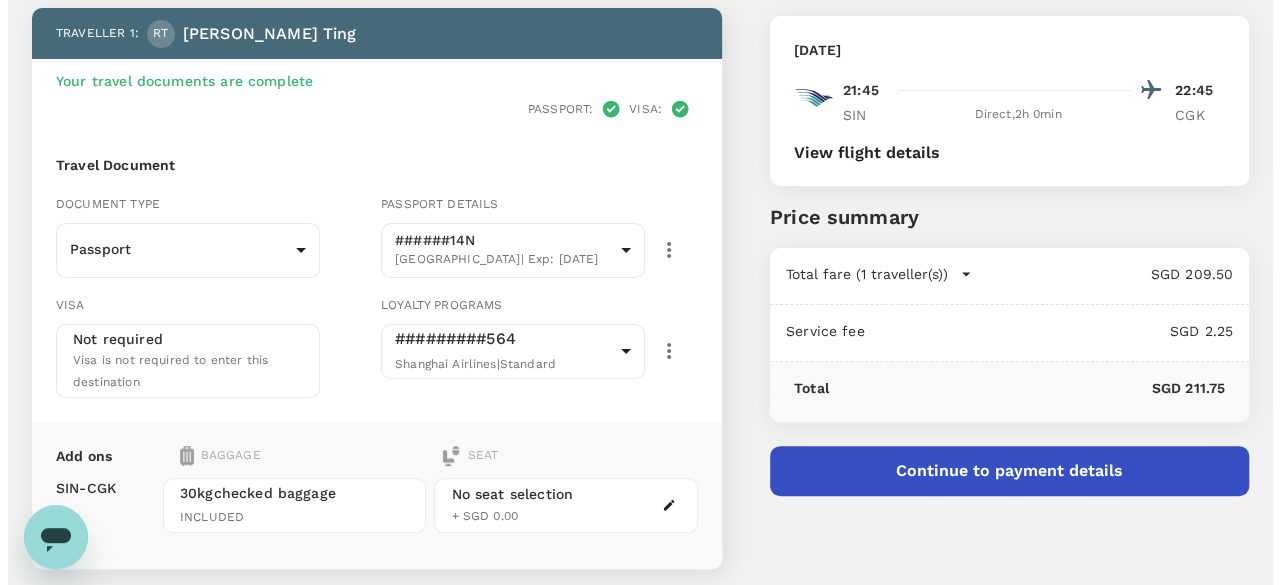 scroll, scrollTop: 200, scrollLeft: 0, axis: vertical 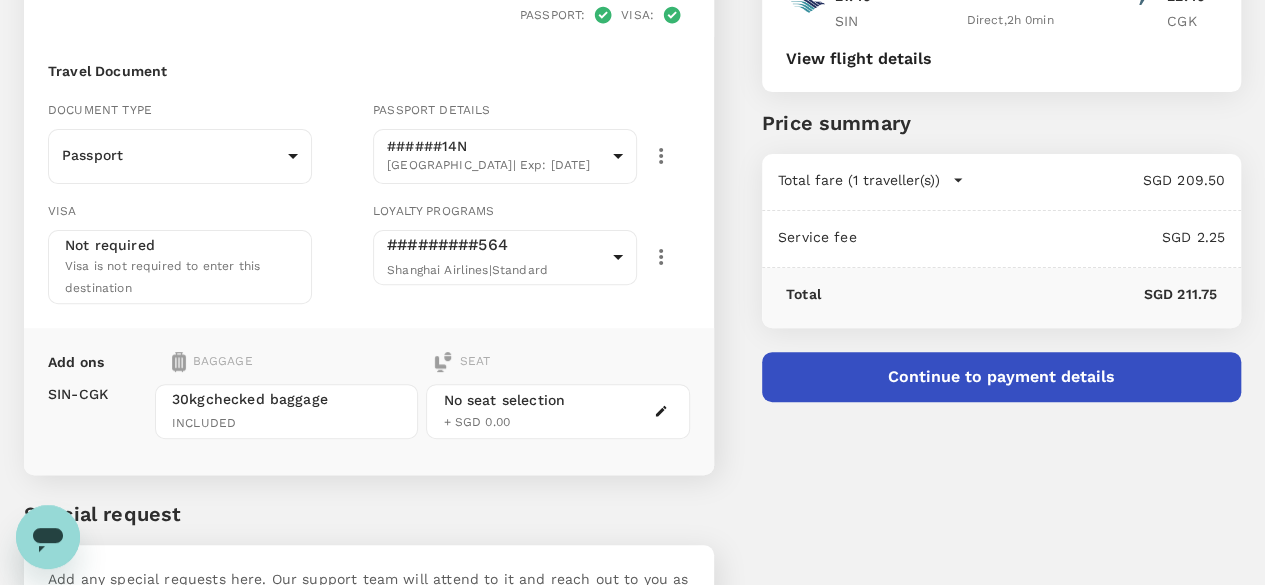 click on "Continue to payment details" at bounding box center (1001, 377) 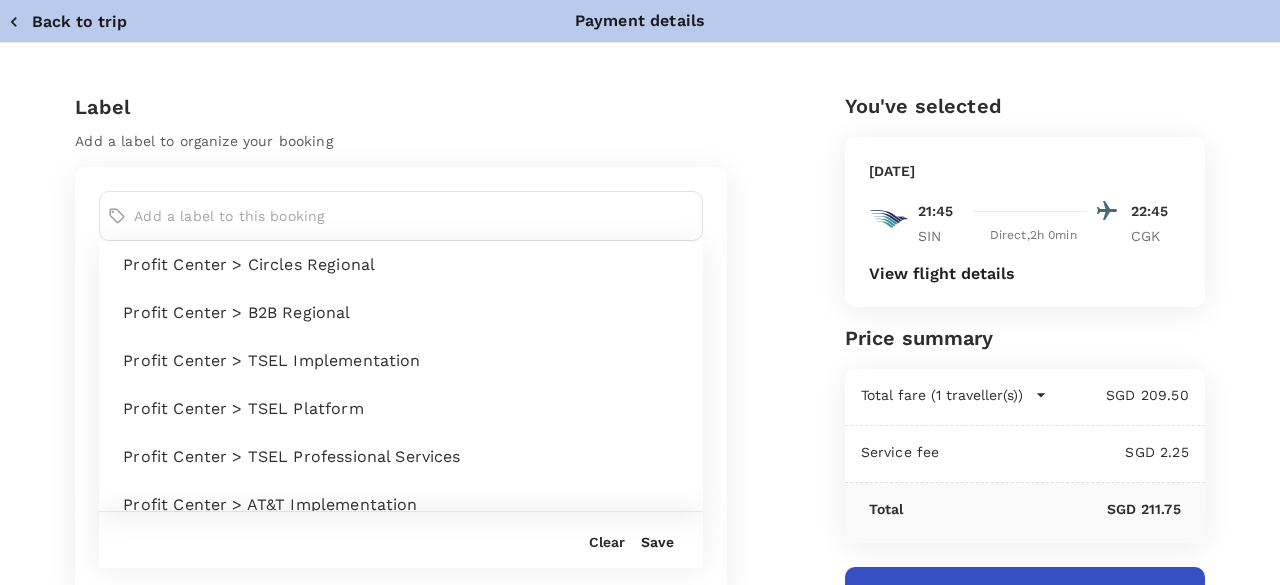 click at bounding box center (414, 216) 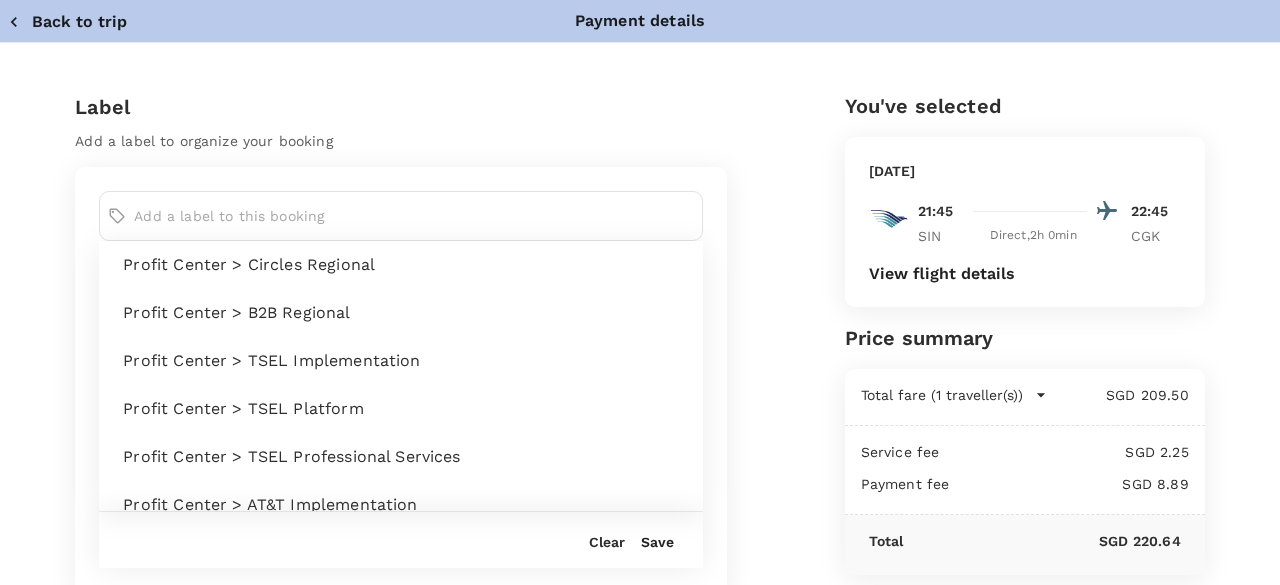 click on "Profit Center > TSEL Implementation" at bounding box center [405, 361] 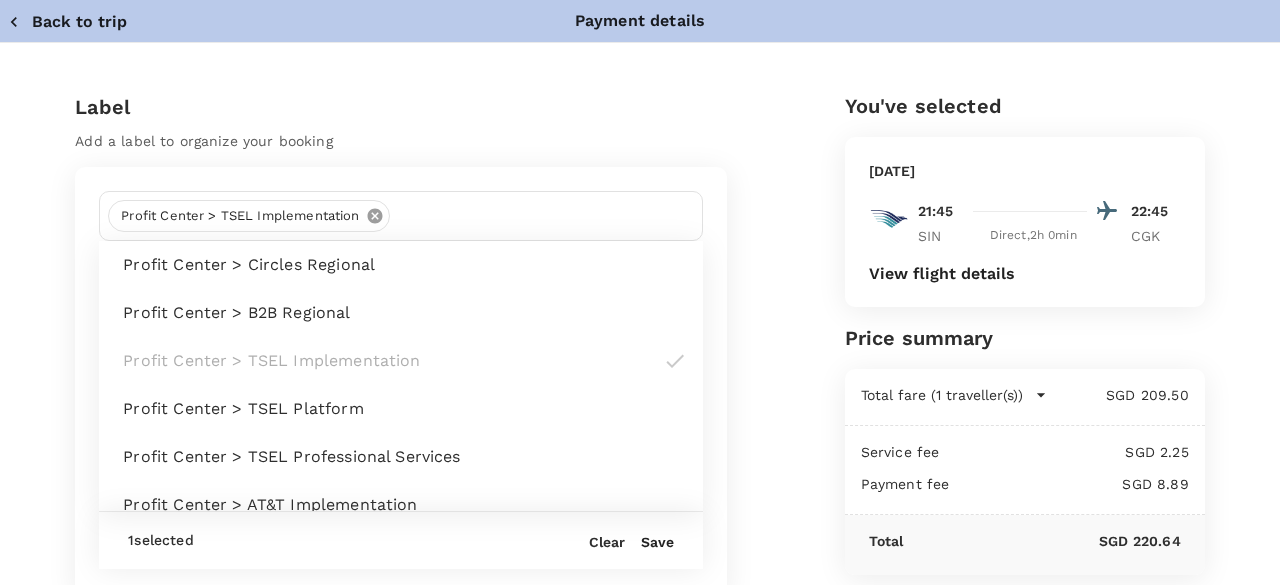 click on "Label Add a label to organize your booking Profit Center > TSEL Implementation Profit Center > Circles Regional Profit Center > B2B Regional Profit Center > TSEL Implementation Profit Center > TSEL Platform Profit Center > TSEL Professional Services Profit Center > AT&T Implementation Profit Center > AT&T Platform Profit Center > AT&T Professional Services Profit Center > KDDI Platform Profit Center > KDDI Professional Services Profit Center > uFone Platform Profit Center > uFone Professional Services Profit Center > B2C SG Profit Center > B2C AU Profit Center > B2C Regional Profit Center > Jetpac 1  selected Clear Save Payment method Direct payment (Deposit) Fluid Credit Account 4.2 %   payment fees Booking contact details Please update your contact information that we can reach you on in case there are important updates related to your booking Email rick.ting@circles.co ​ Contact number +65 65 ​ 96279885 ​ You've selected Monday, 21 Jul 2025 21:45 22:45 SIN Direct ,  2h 0min CGK View flight details" at bounding box center (631, 621) 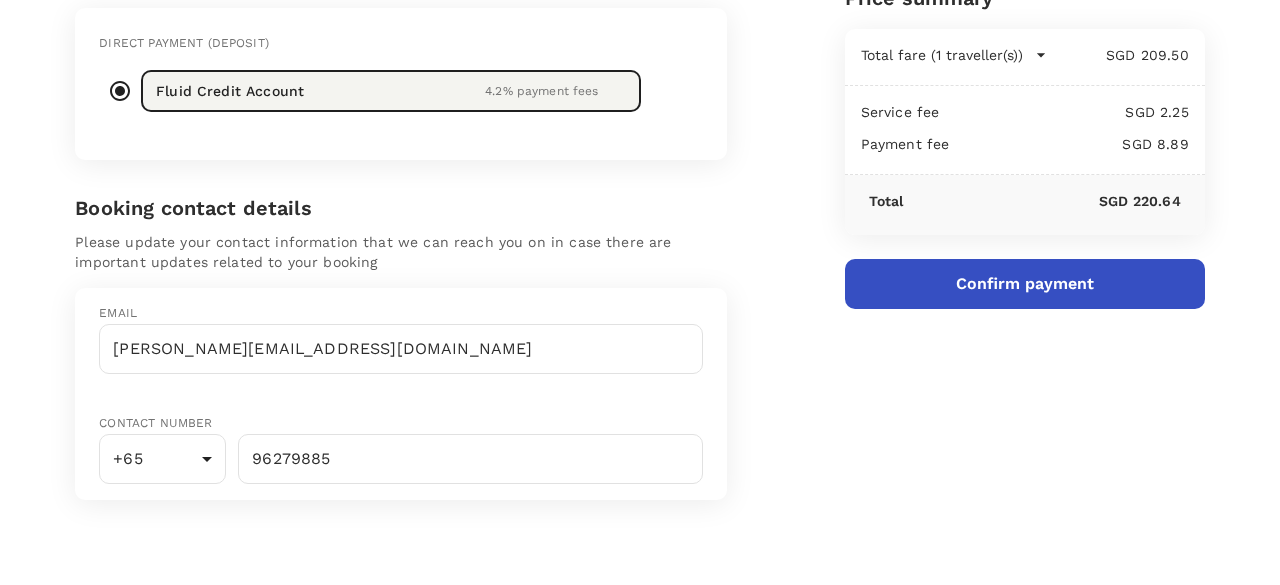 scroll, scrollTop: 343, scrollLeft: 0, axis: vertical 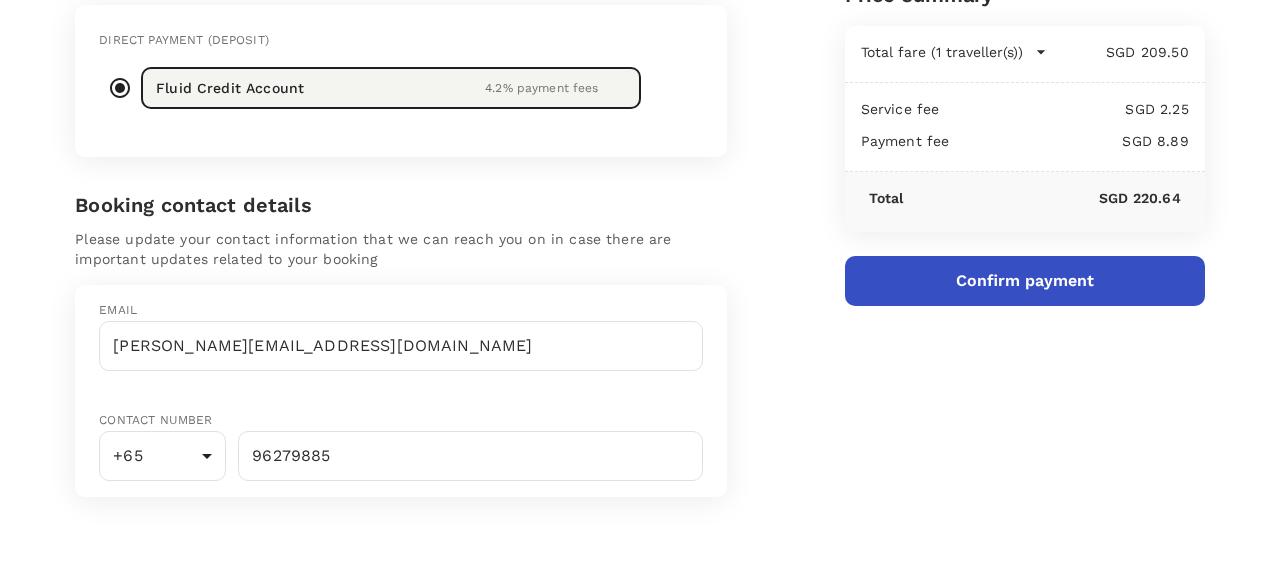 click on "Confirm payment" at bounding box center [1025, 281] 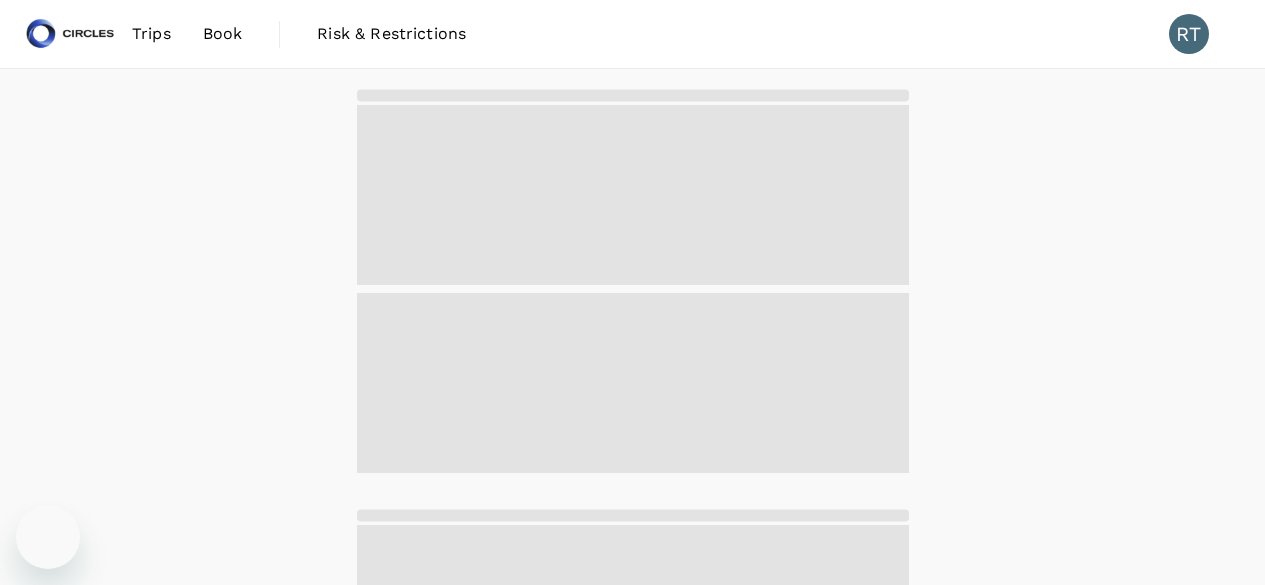 scroll, scrollTop: 0, scrollLeft: 0, axis: both 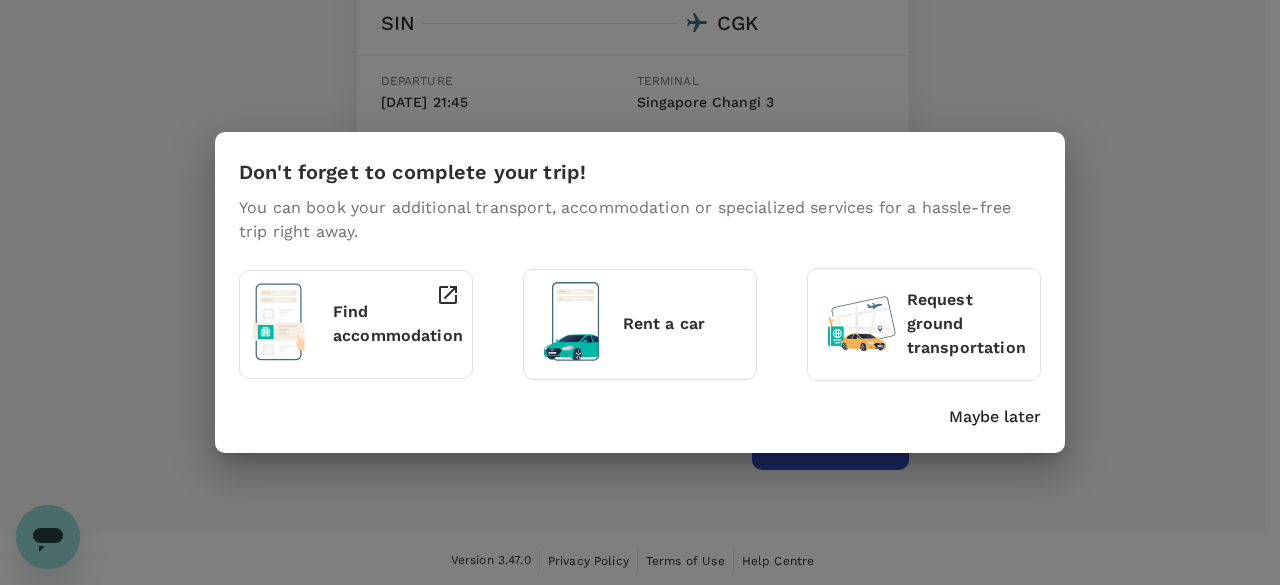 click on "Find accommodation" at bounding box center [398, 324] 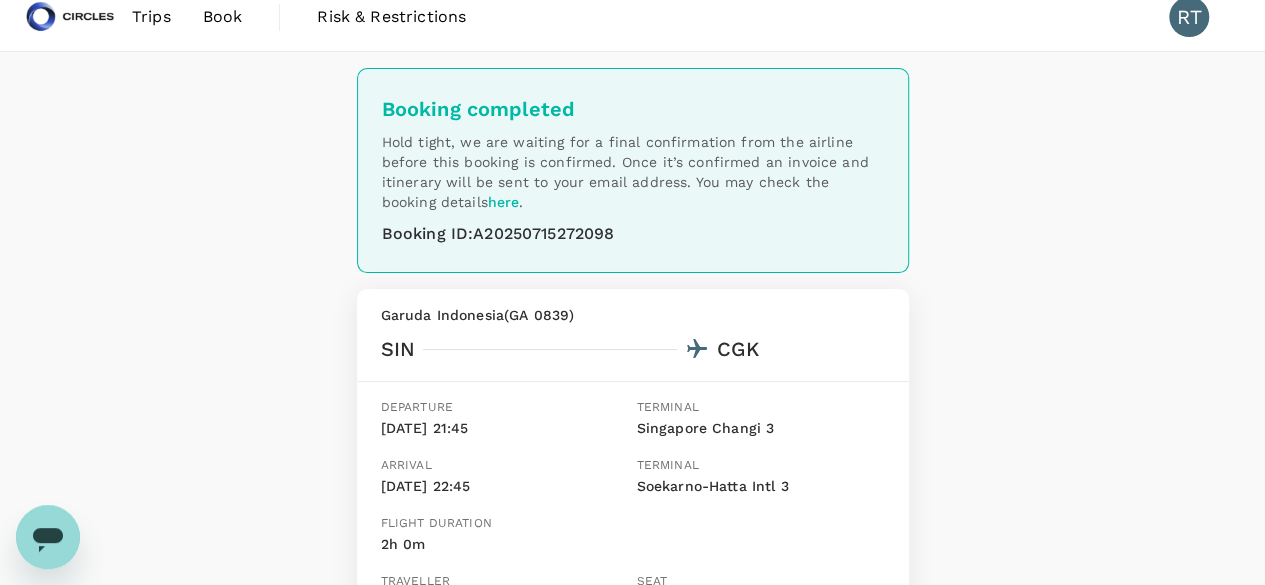 scroll, scrollTop: 0, scrollLeft: 0, axis: both 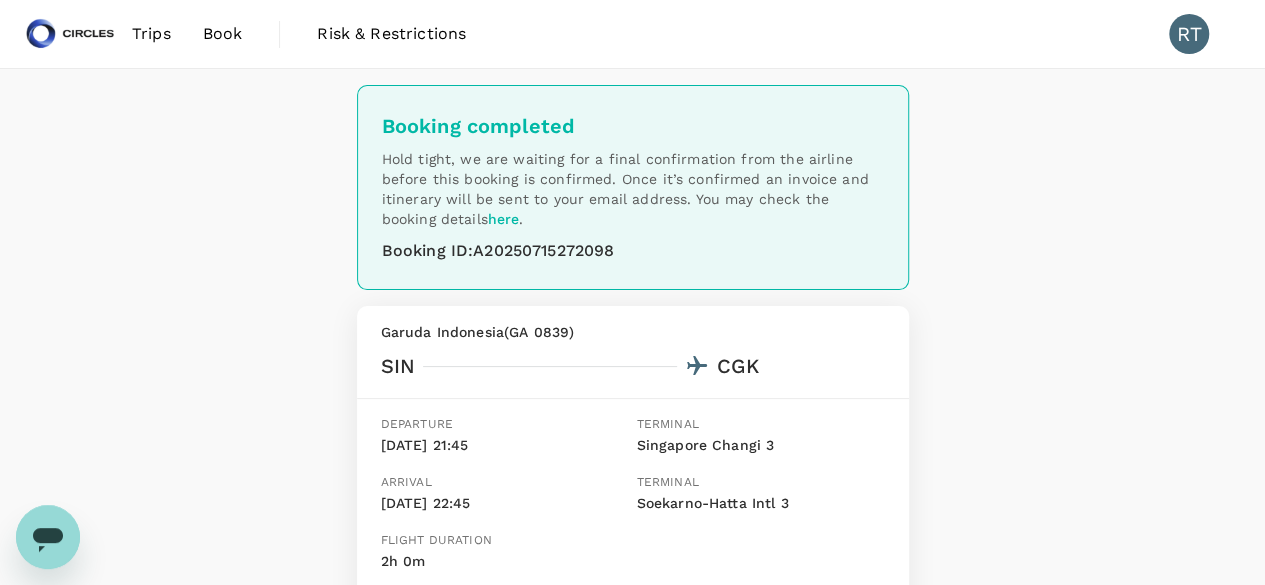 click on "Book" at bounding box center [223, 34] 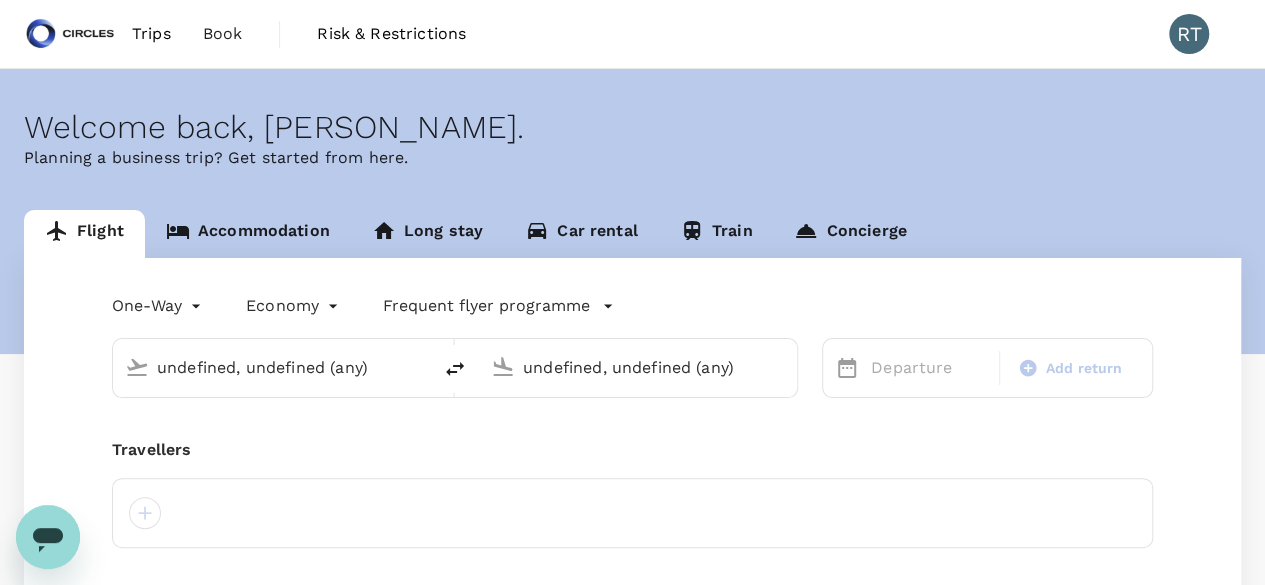 type 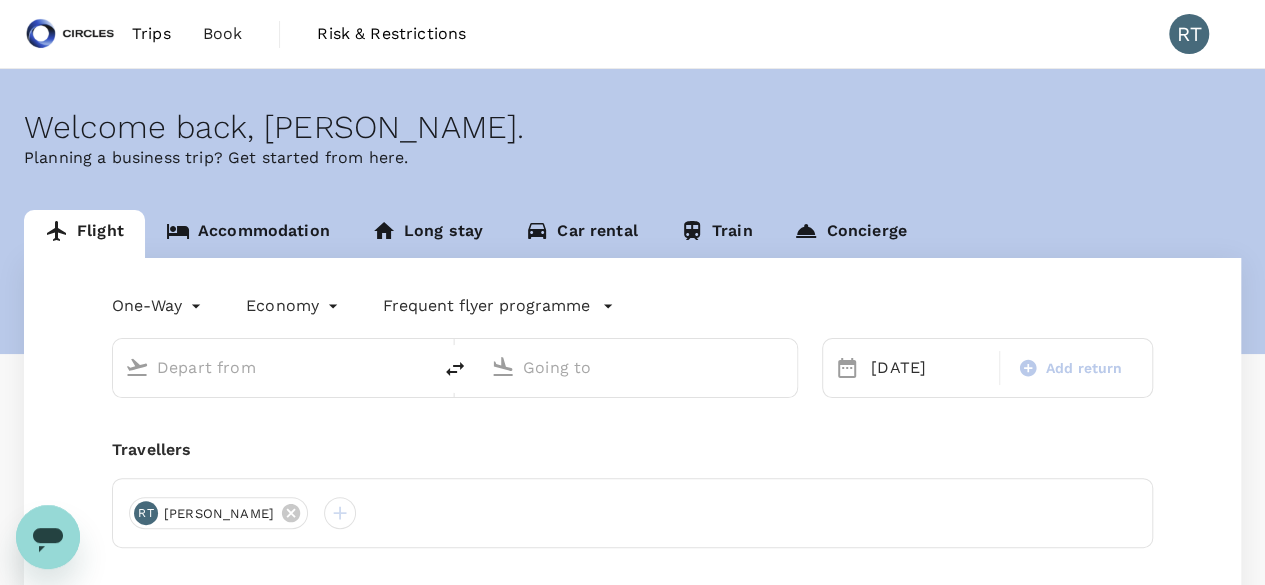 type on "Singapore Changi (SIN)" 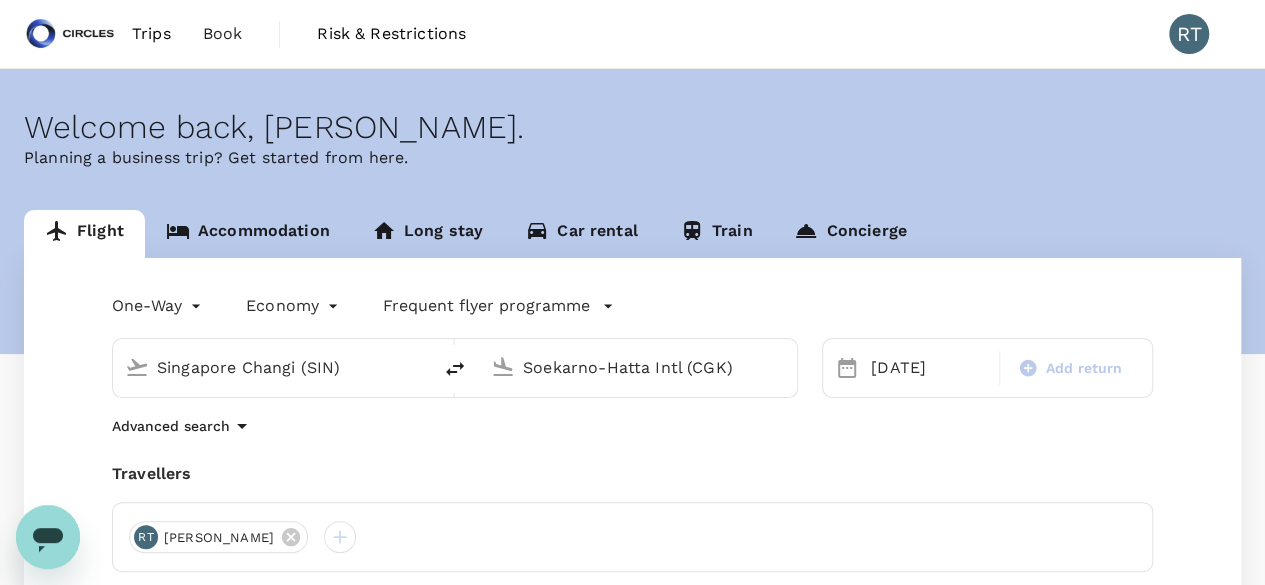 type 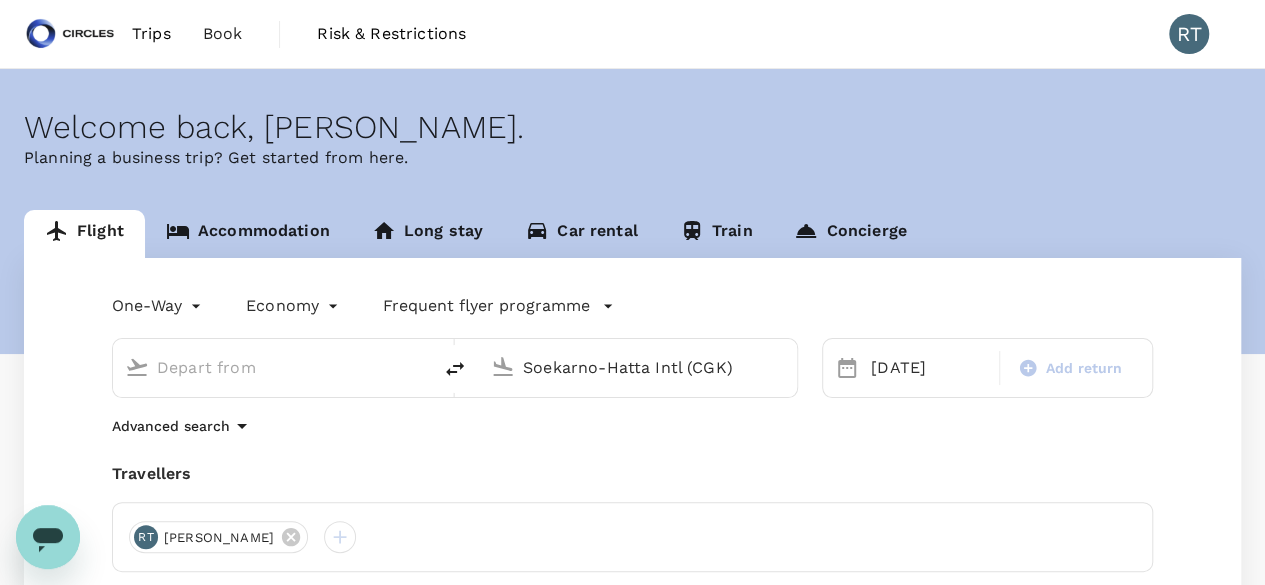 type 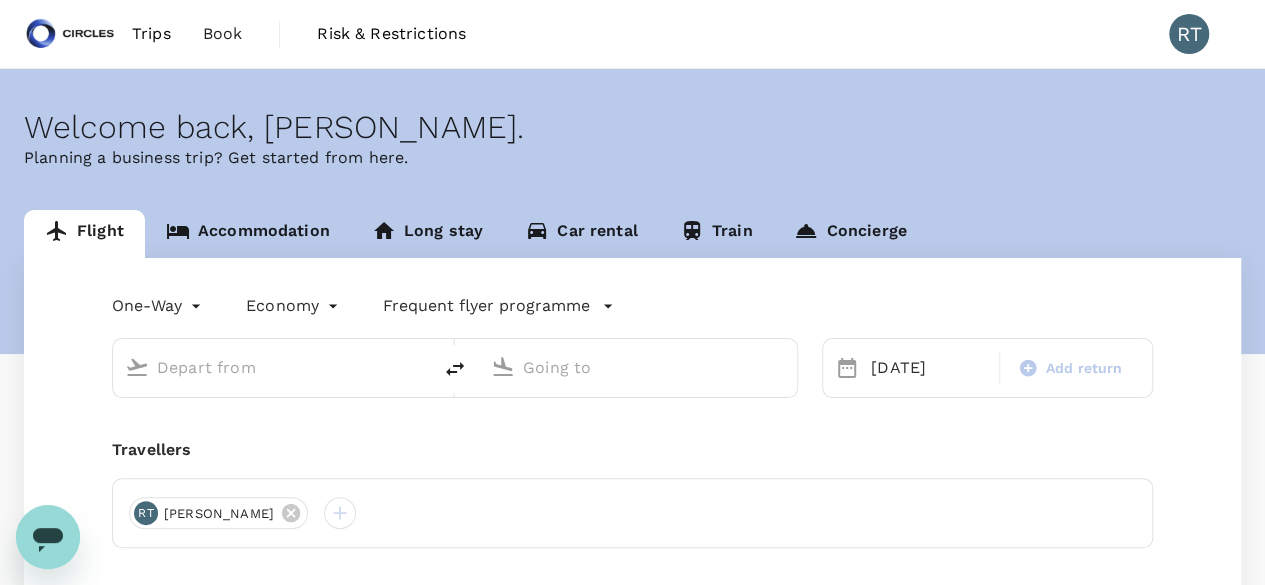 type on "Singapore Changi (SIN)" 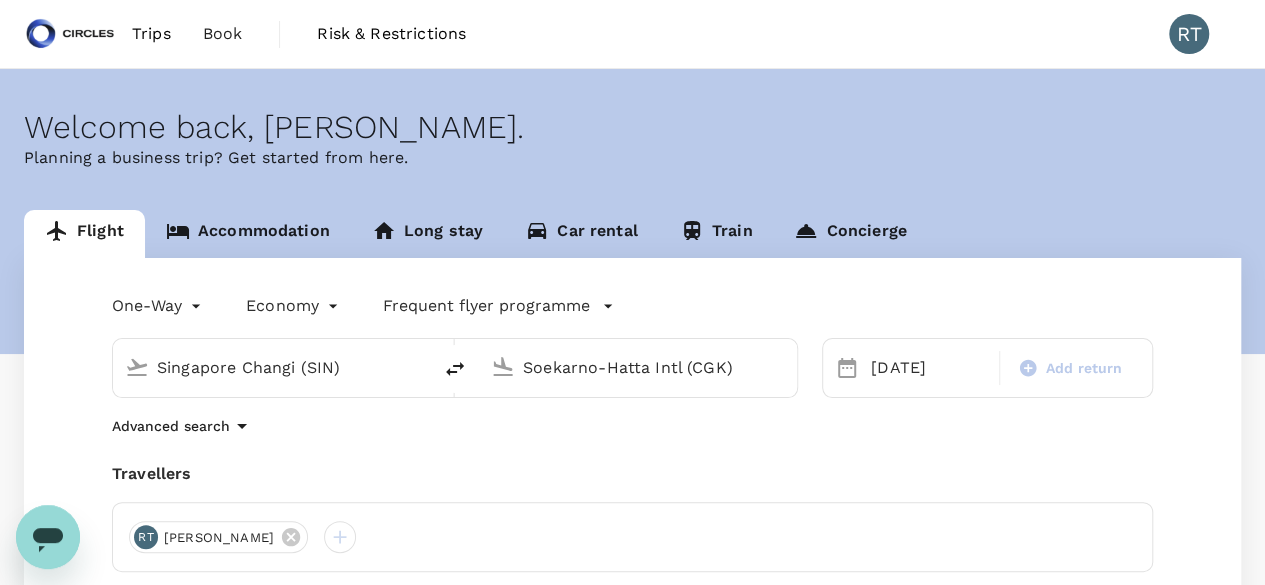 click 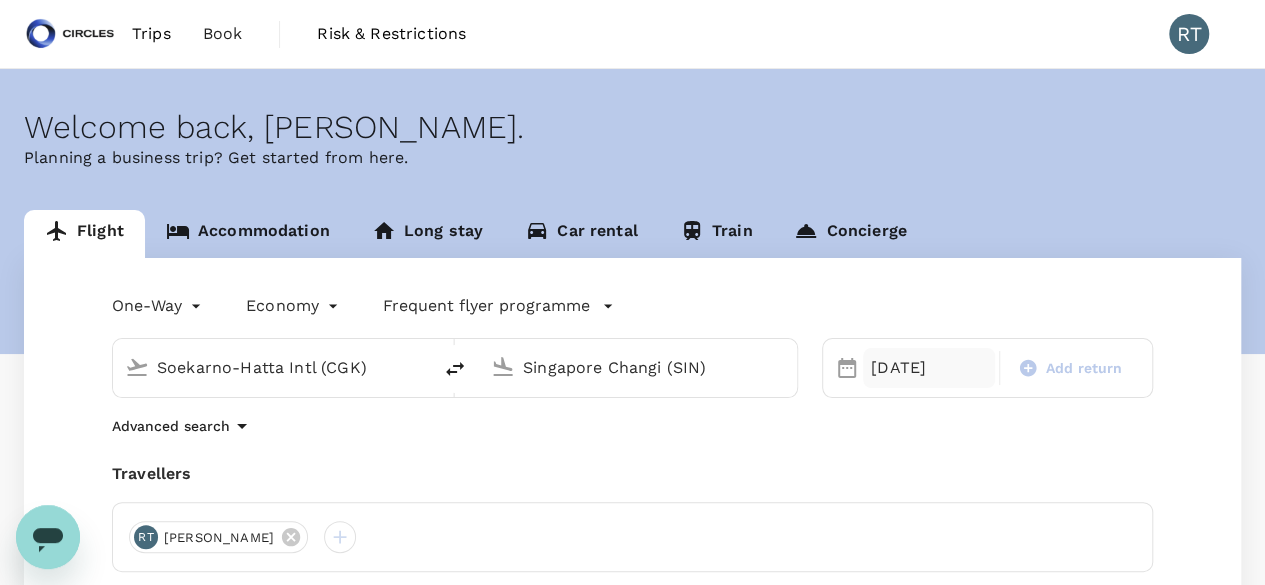 click on "[DATE]" at bounding box center (929, 368) 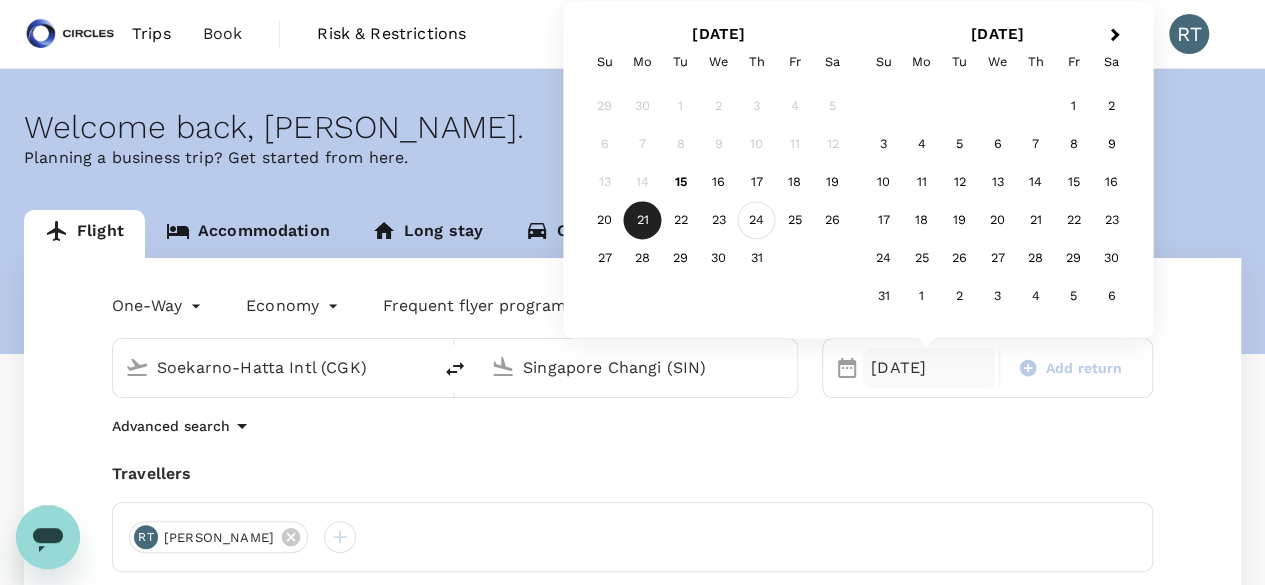 click on "24" at bounding box center (757, 221) 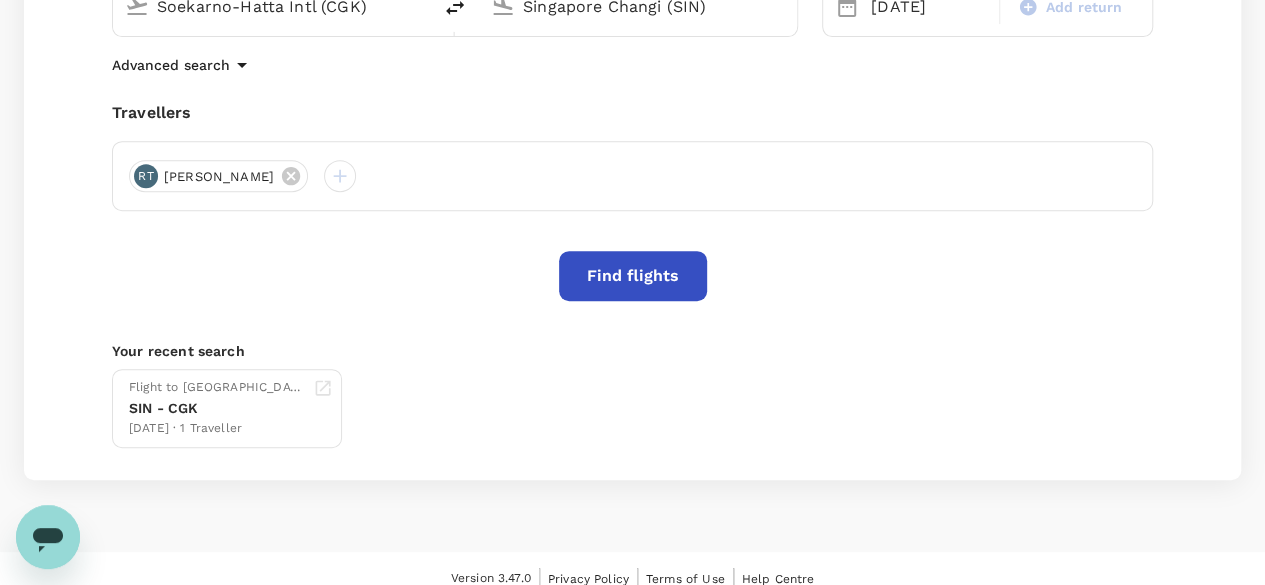 scroll, scrollTop: 379, scrollLeft: 0, axis: vertical 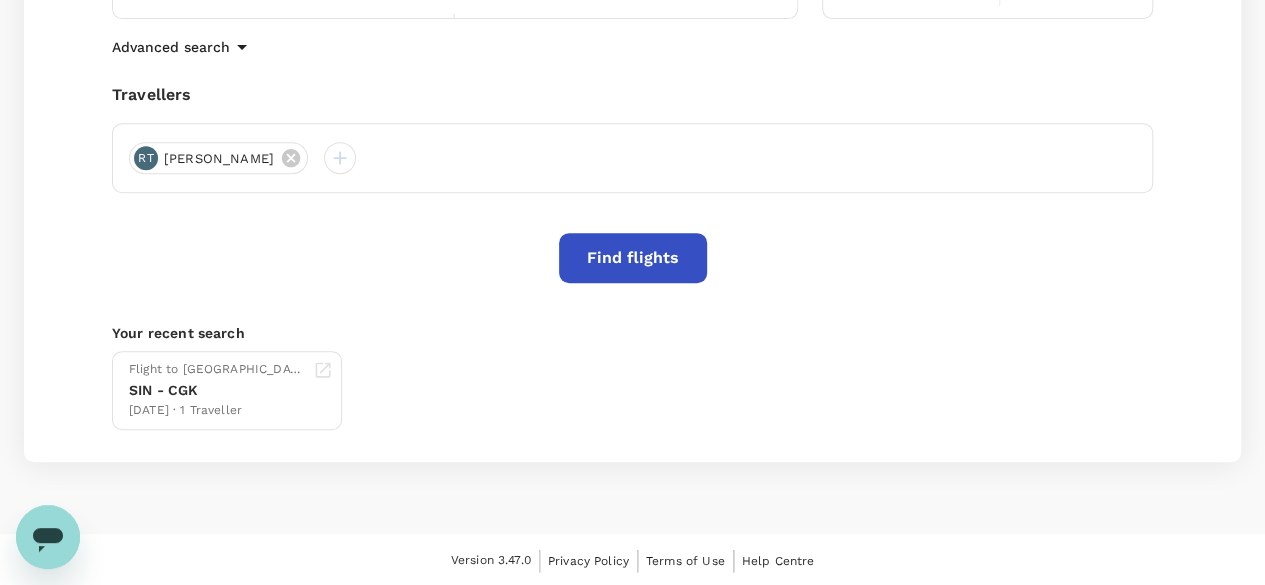 click on "Find flights" at bounding box center (633, 258) 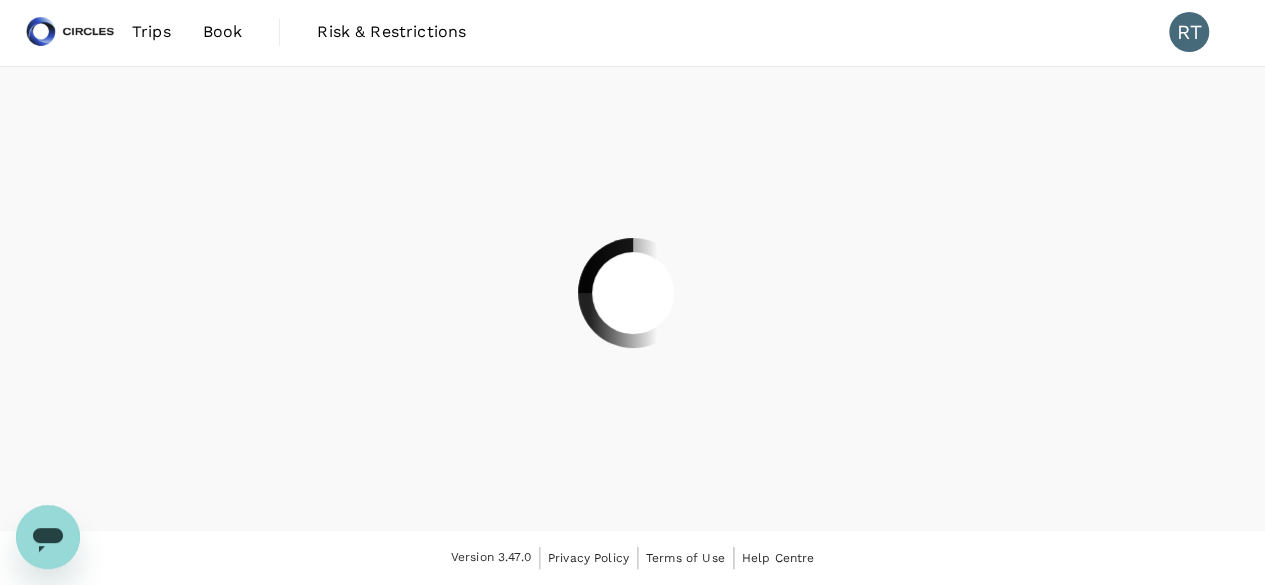 scroll, scrollTop: 0, scrollLeft: 0, axis: both 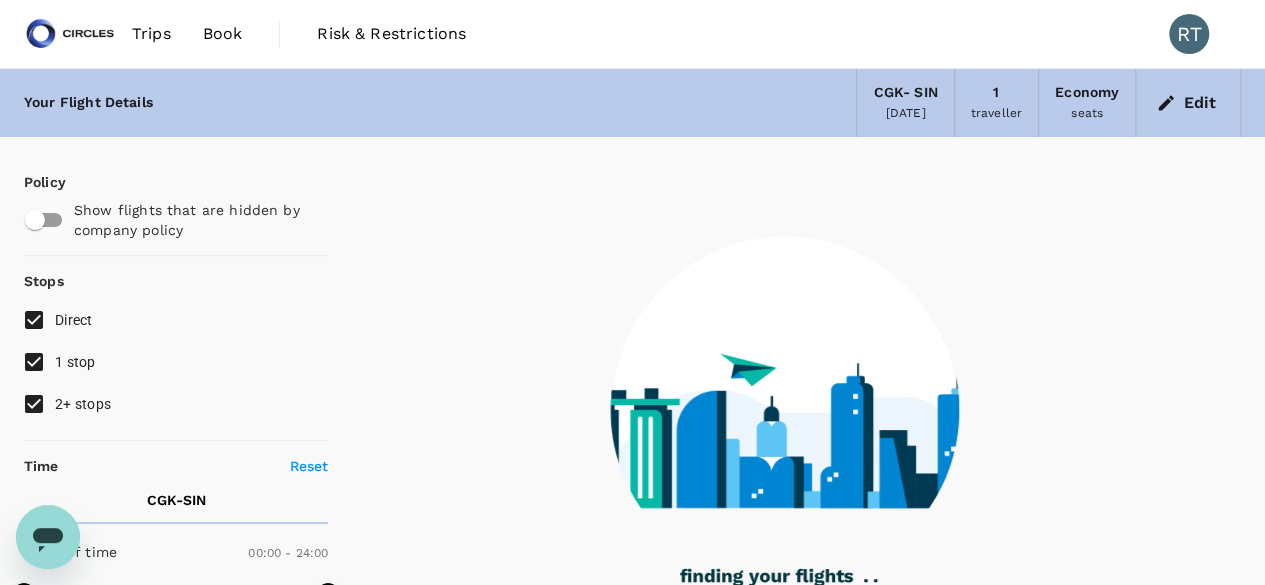 type on "1230" 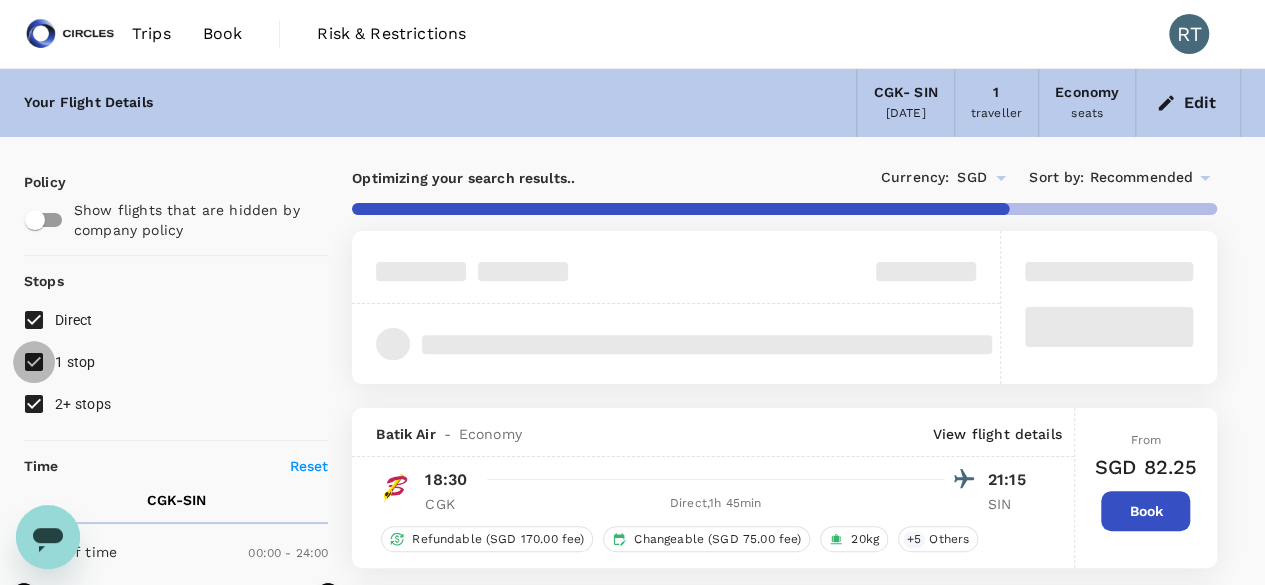 click on "1 stop" at bounding box center (34, 362) 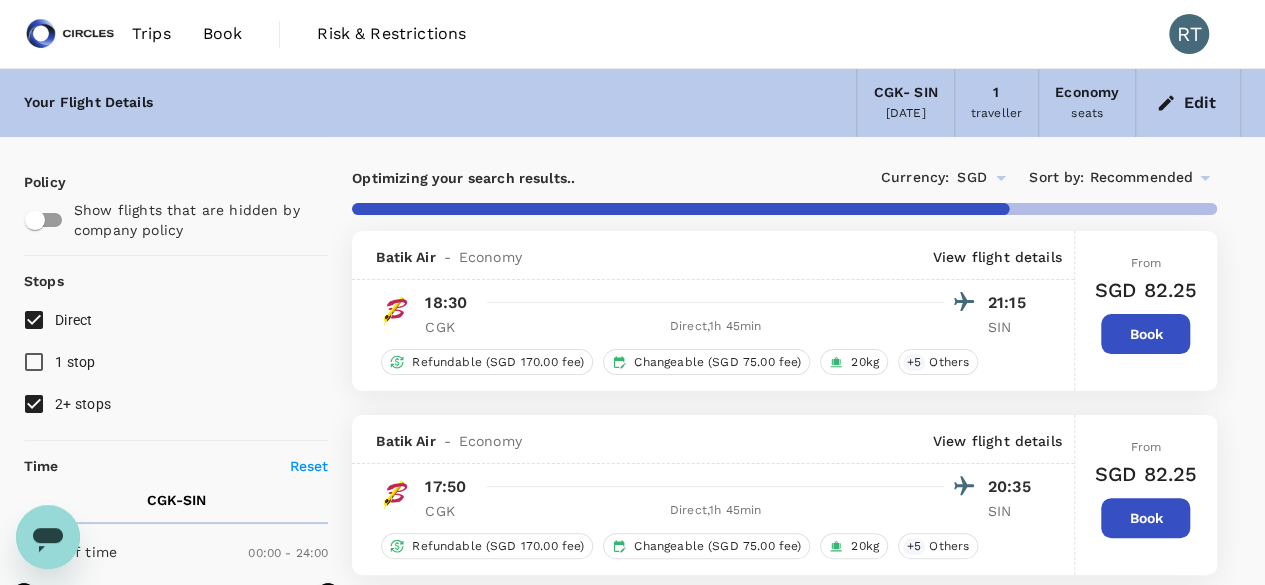 click on "2+ stops" at bounding box center [34, 404] 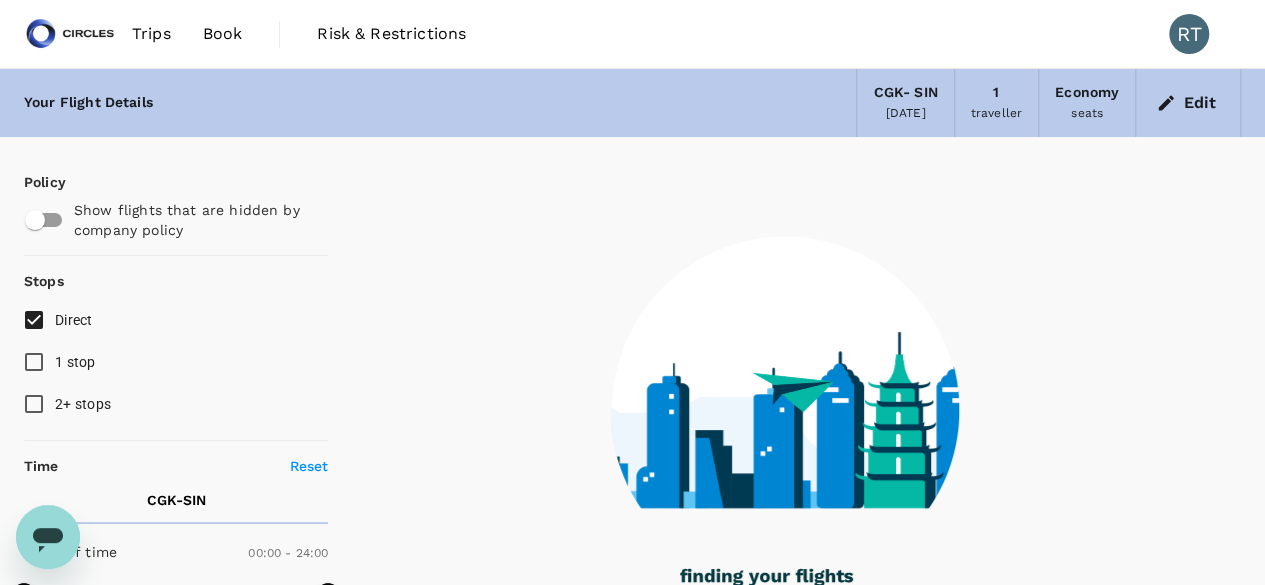 type on "1705" 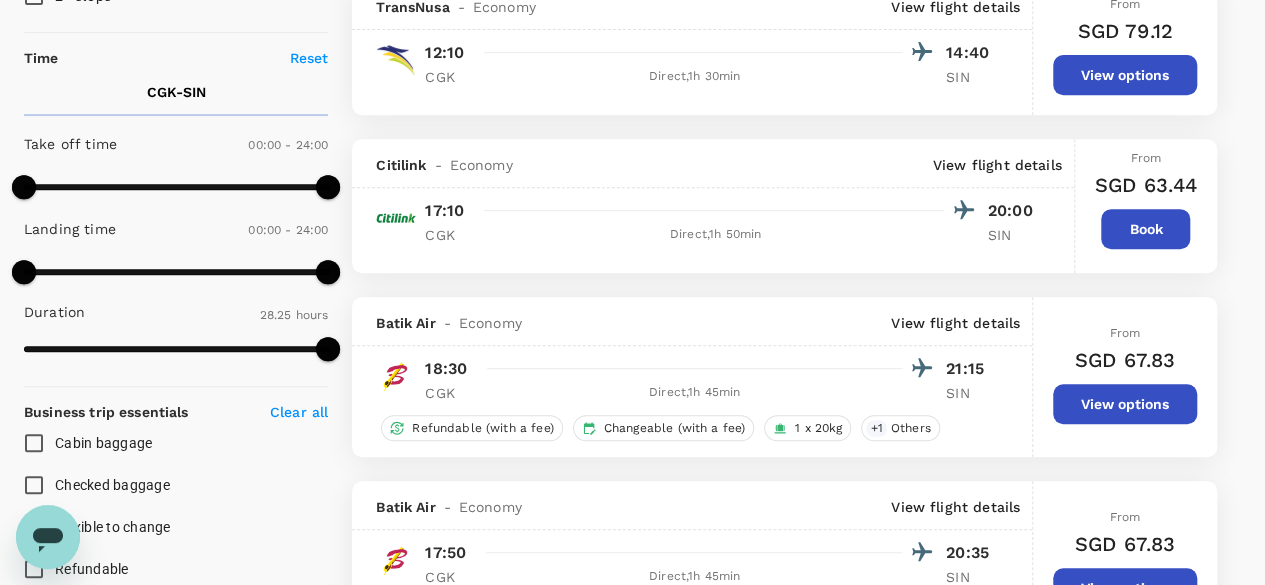 scroll, scrollTop: 400, scrollLeft: 0, axis: vertical 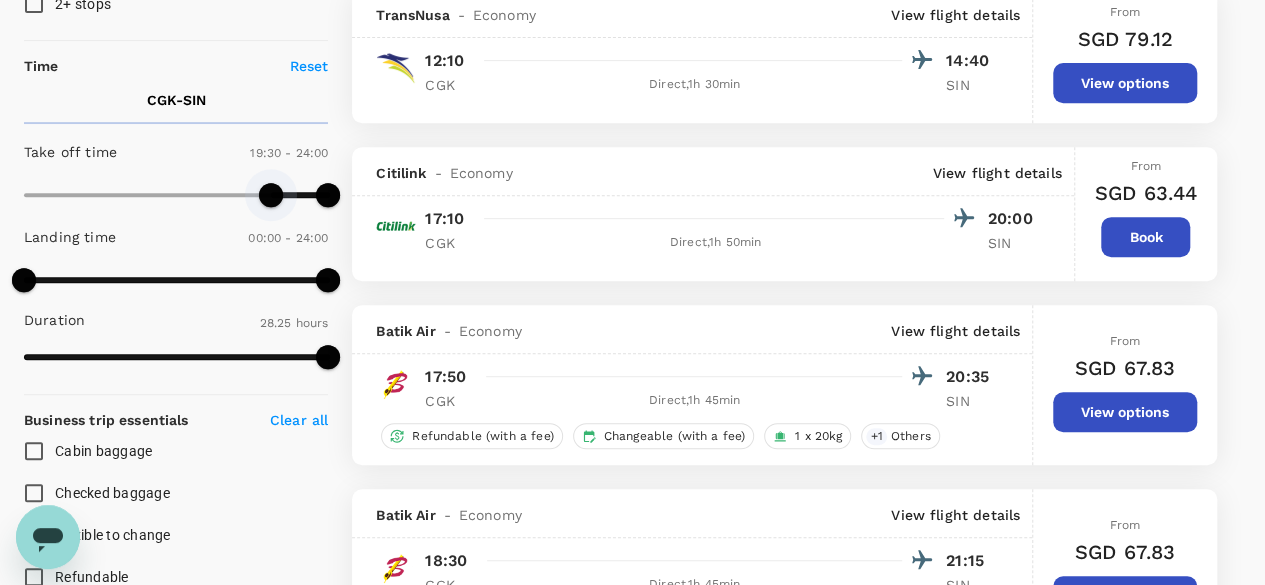 type on "1140" 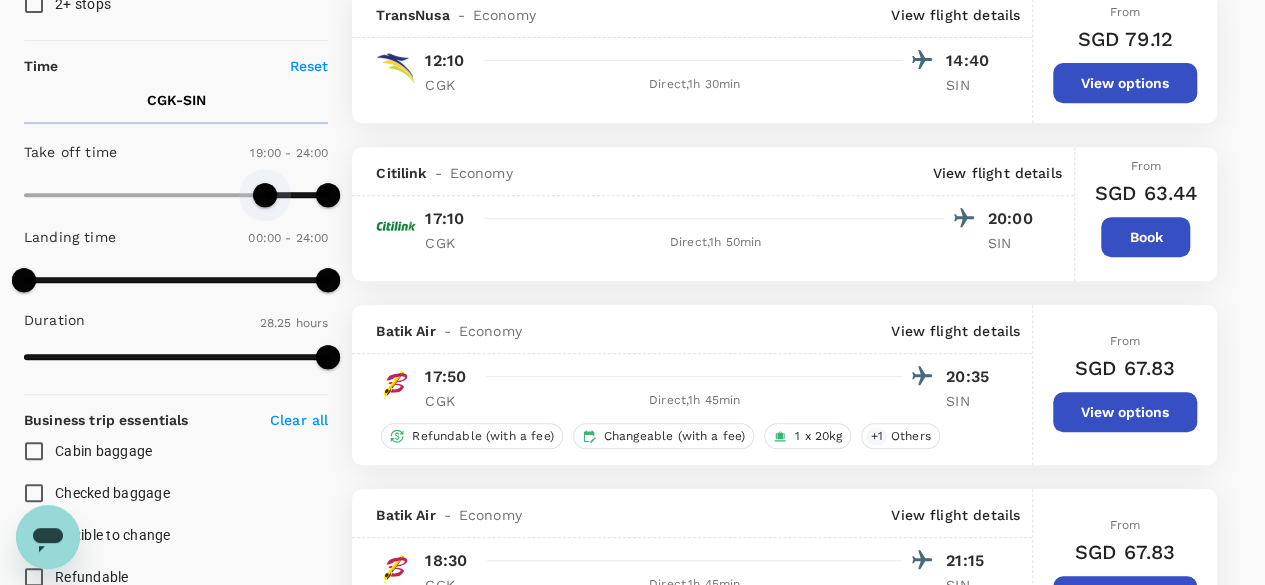 drag, startPoint x: 20, startPoint y: 181, endPoint x: 266, endPoint y: 187, distance: 246.07317 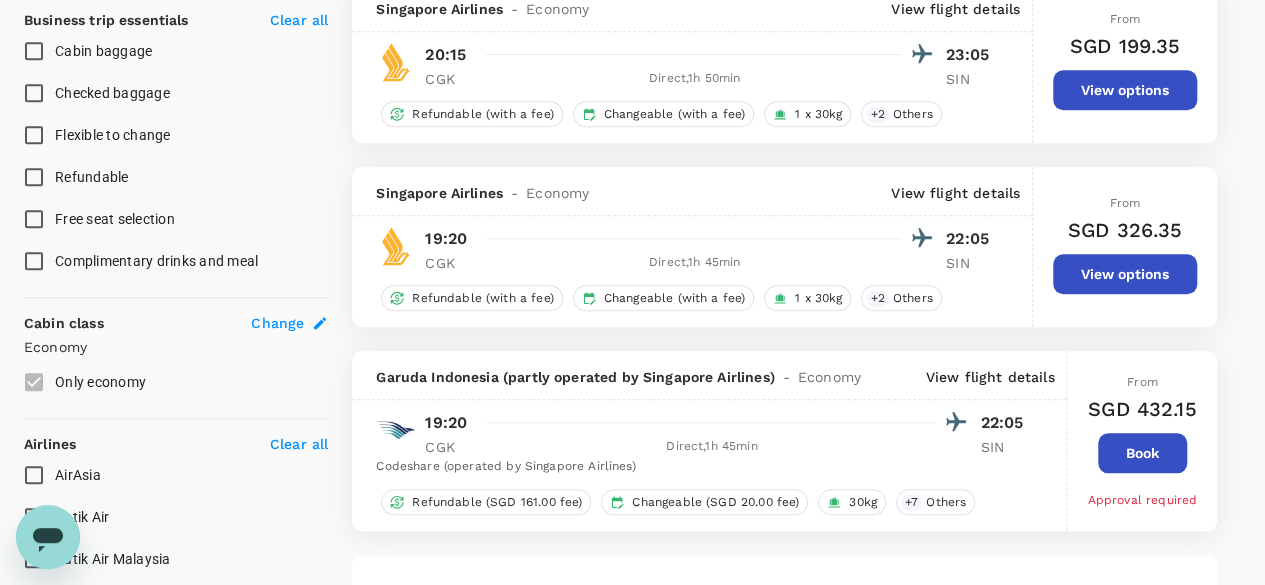 scroll, scrollTop: 600, scrollLeft: 0, axis: vertical 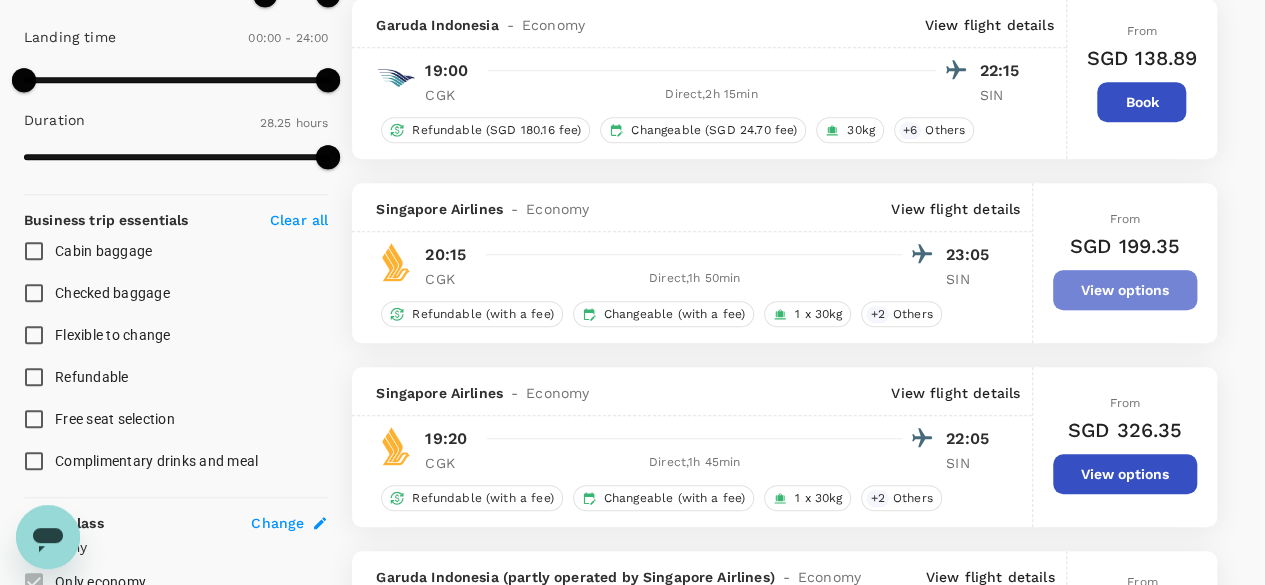 click on "View options" at bounding box center [1125, 290] 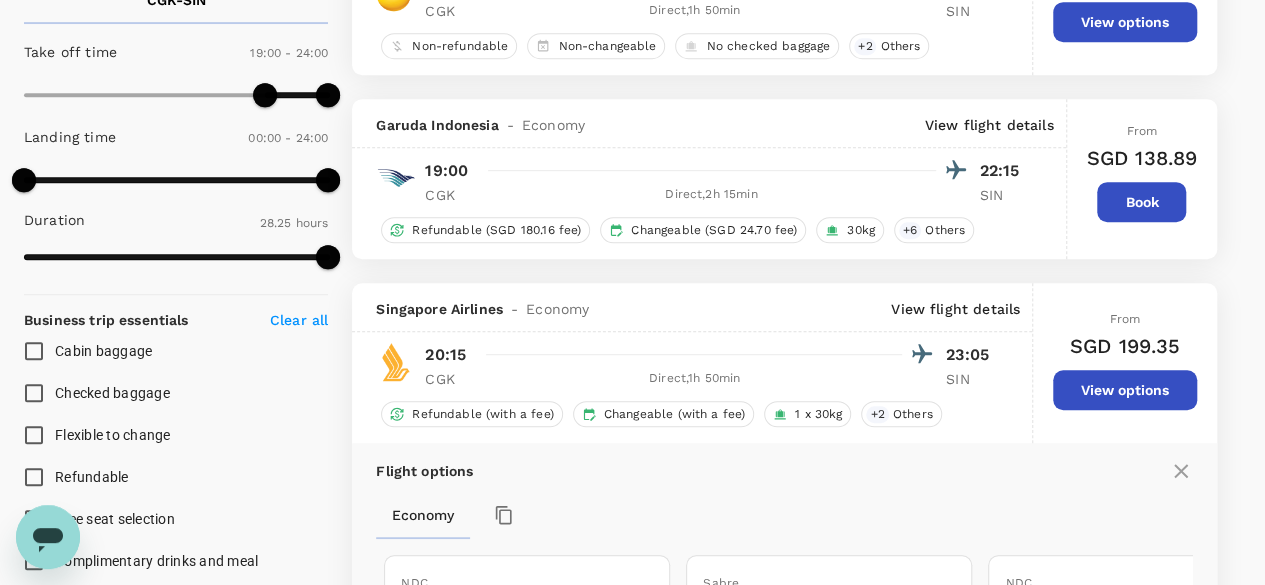 scroll, scrollTop: 800, scrollLeft: 0, axis: vertical 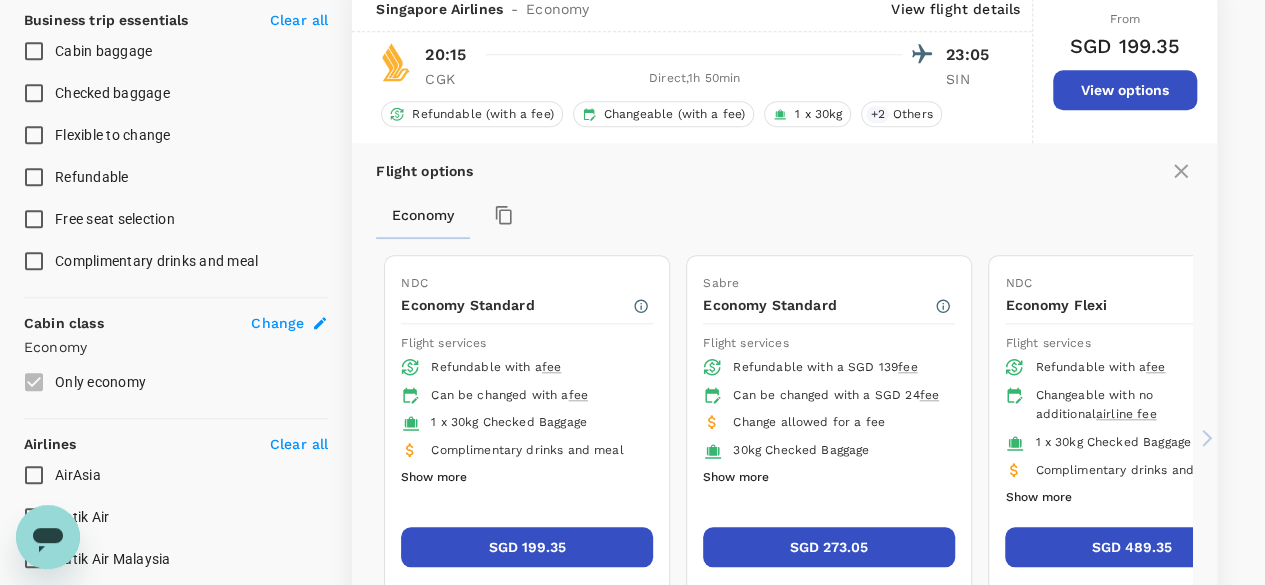 click on "SGD 199.35" at bounding box center [527, 547] 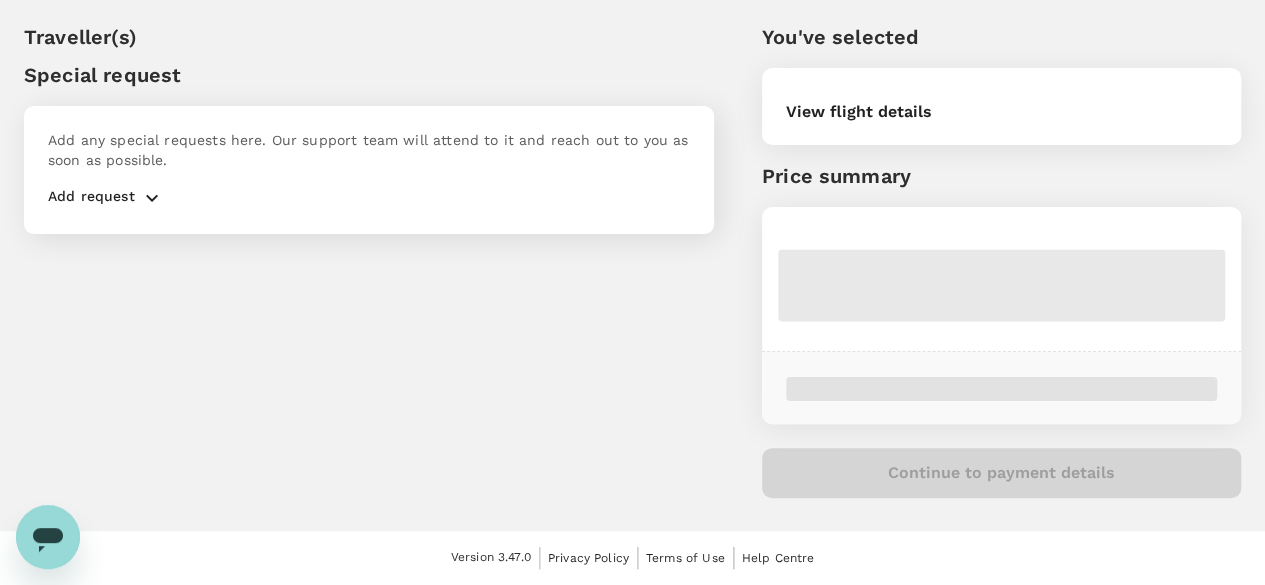 scroll, scrollTop: 0, scrollLeft: 0, axis: both 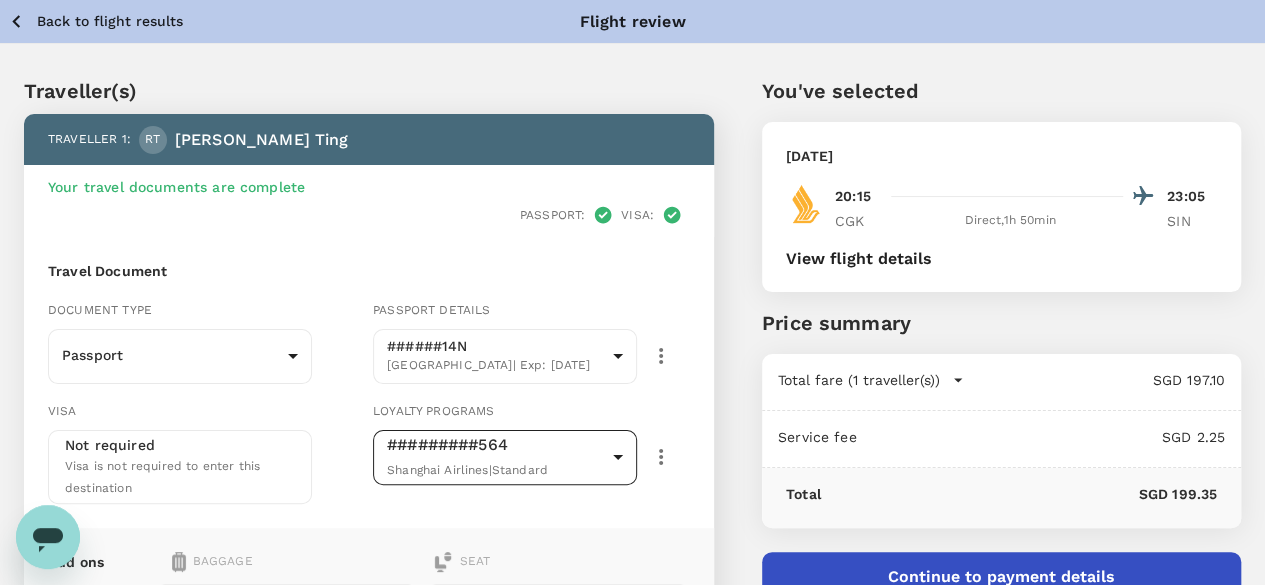click on "Back to flight results Flight review Traveller(s) Traveller   1 : RT Rick   Ting Your travel documents are complete Passport : Visa : Travel Document Document type Passport Passport ​ Passport details ######14N Singapore  | Exp:   14 Jul 2032 c3263a02-688e-4900-ad49-43fd70105281 ​ Visa Not required Visa is not required to enter this destination Loyalty programs #########564 Shanghai Airlines |  Standard 2c0886ad-d9d4-4cea-a59a-8111a77f932d ​ Add ons Baggage Seat CGK  -  SIN 30kg  checked baggage INCLUDED No seat selection + SGD 0.00 Special request Add any special requests here. Our support team will attend to it and reach out to you as soon as possible. Add request You've selected Thursday, 24 Jul 2025 20:15 23:05 CGK Direct ,  1h 50min SIN View flight details Price summary Total fare (1 traveller(s)) SGD 197.10 Air fare SGD 197.10 Baggage fee SGD 0.00 Seat fee SGD 0.00 Service fee SGD 2.25 Total SGD 199.35 Continue to payment details Version 3.47.0 Privacy Policy Terms of Use Help Centre View details" at bounding box center [632, 475] 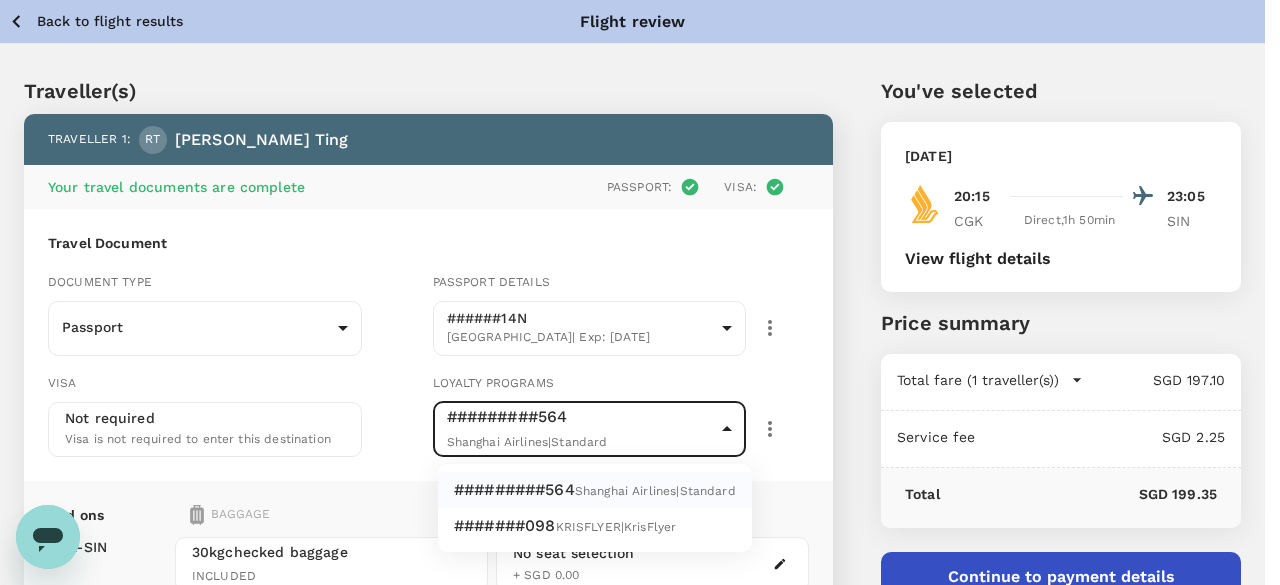click on "#######098" at bounding box center [505, 526] 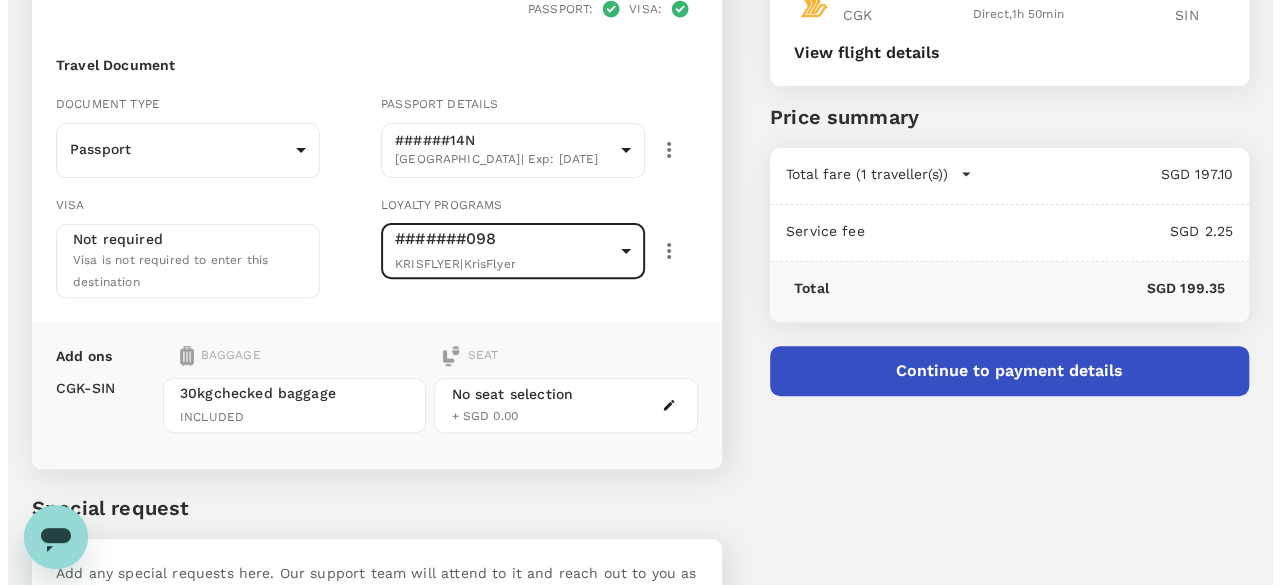 scroll, scrollTop: 94, scrollLeft: 0, axis: vertical 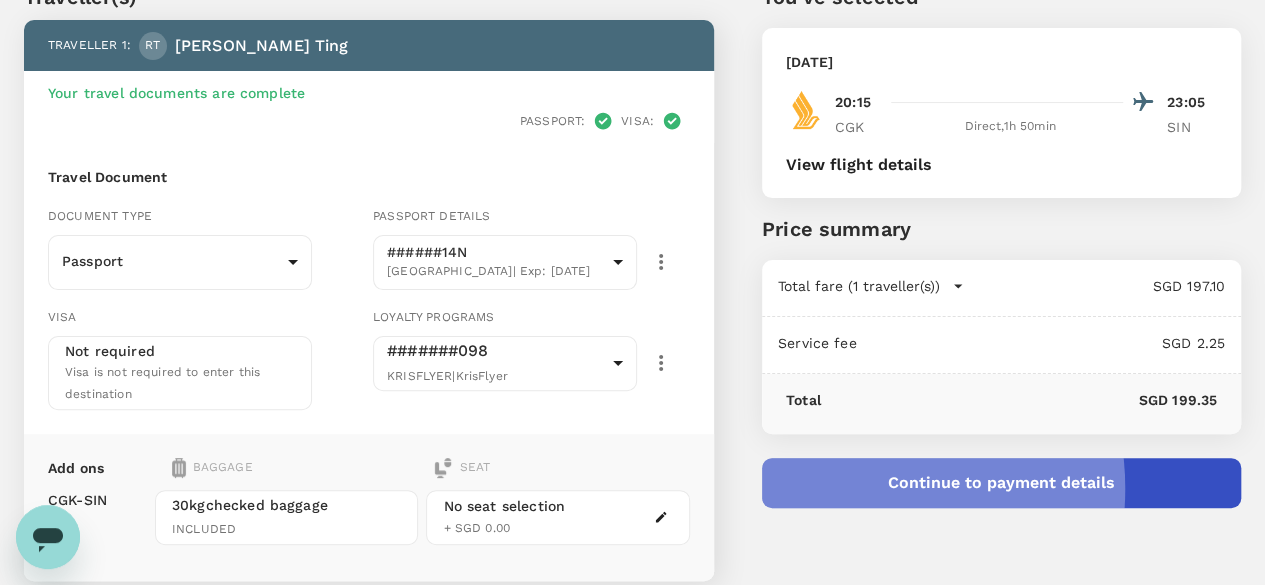 click on "Continue to payment details" at bounding box center [1001, 483] 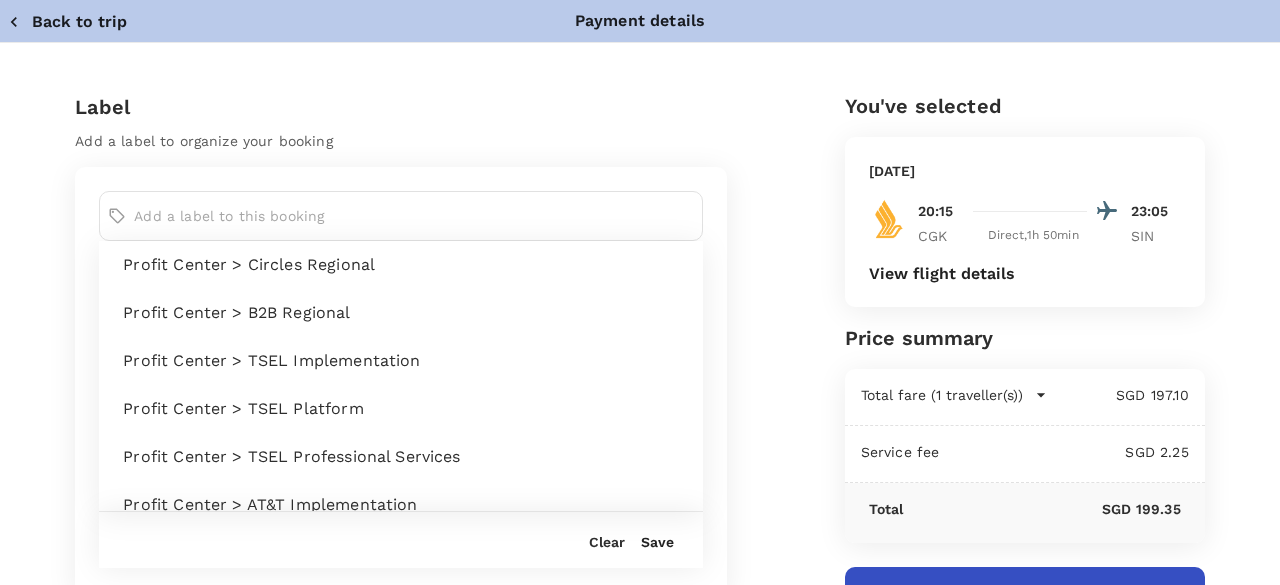 click at bounding box center [414, 216] 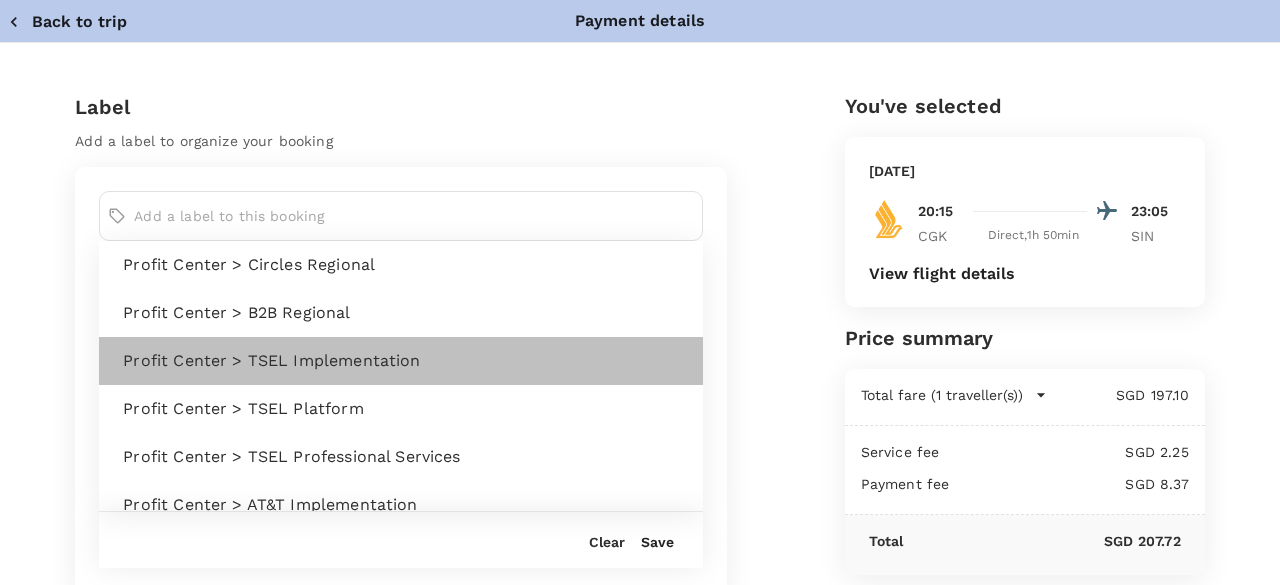 click on "Profit Center > TSEL Implementation" at bounding box center (405, 361) 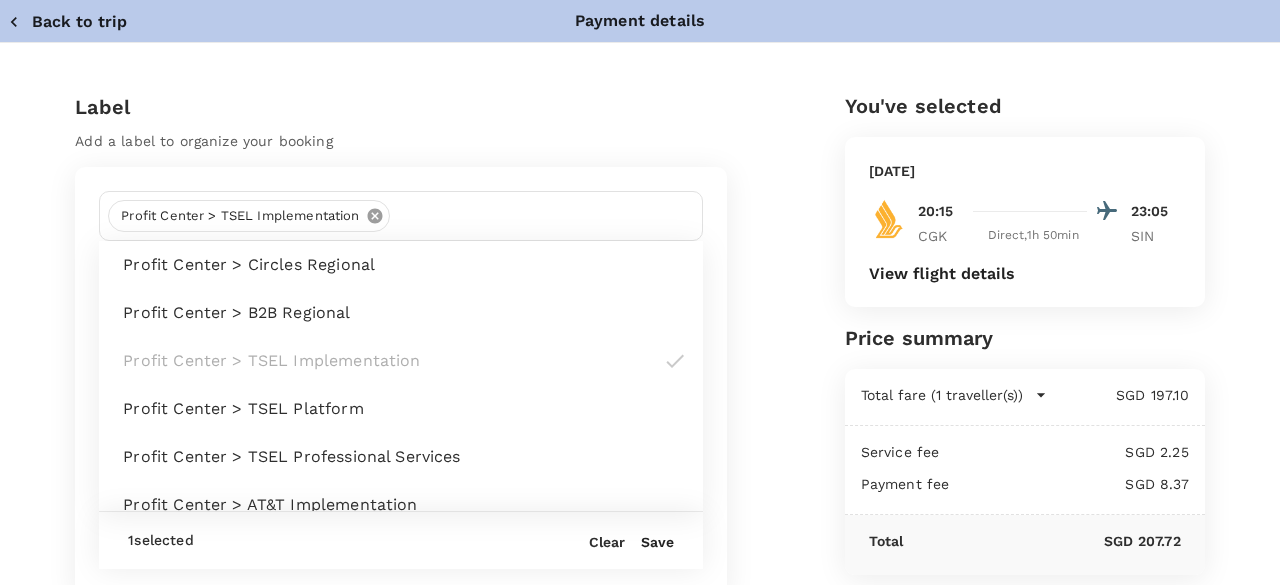 click on "Label Add a label to organize your booking Profit Center > TSEL Implementation Profit Center > Circles Regional Profit Center > B2B Regional Profit Center > TSEL Implementation Profit Center > TSEL Platform Profit Center > TSEL Professional Services Profit Center > AT&T Implementation Profit Center > AT&T Platform Profit Center > AT&T Professional Services Profit Center > KDDI Platform Profit Center > KDDI Professional Services Profit Center > uFone Platform Profit Center > uFone Professional Services Profit Center > B2C SG Profit Center > B2C AU Profit Center > B2C Regional Profit Center > Jetpac 1  selected Clear Save Payment method Direct payment (Deposit) Fluid Credit Account 4.2 %   payment fees Booking contact details Please update your contact information that we can reach you on in case there are important updates related to your booking Email rick.ting@circles.co ​ Contact number +65 65 ​ 96279885 ​ You've selected Thursday, 24 Jul 2025 20:15 23:05 CGK Direct ,  1h 50min SIN View flight details" at bounding box center [631, 621] 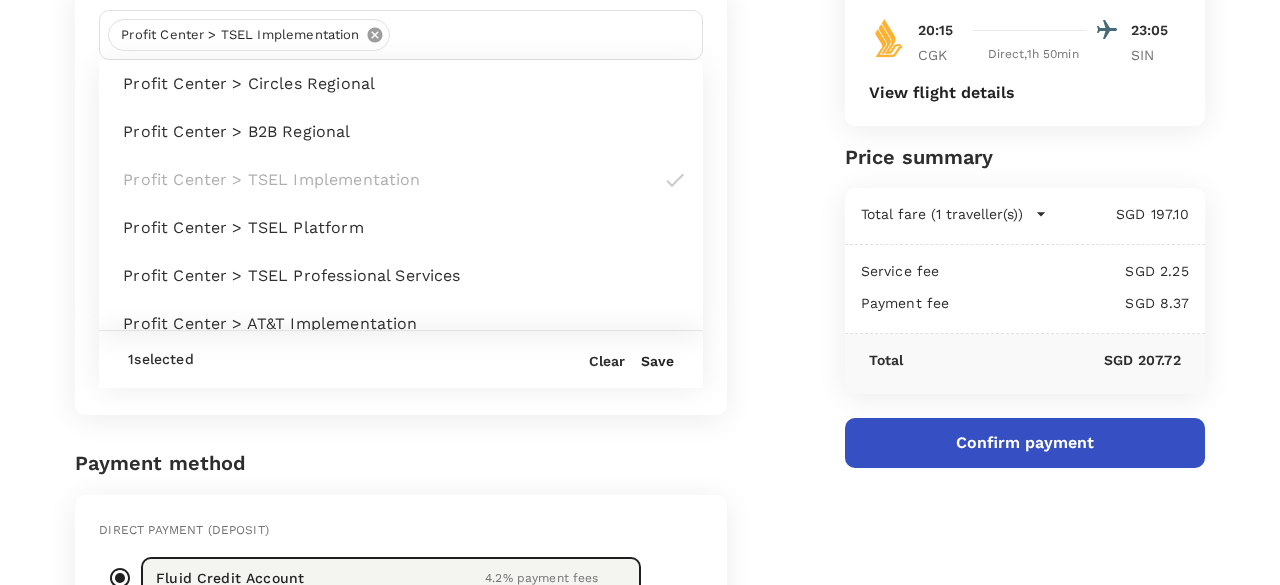 scroll, scrollTop: 200, scrollLeft: 0, axis: vertical 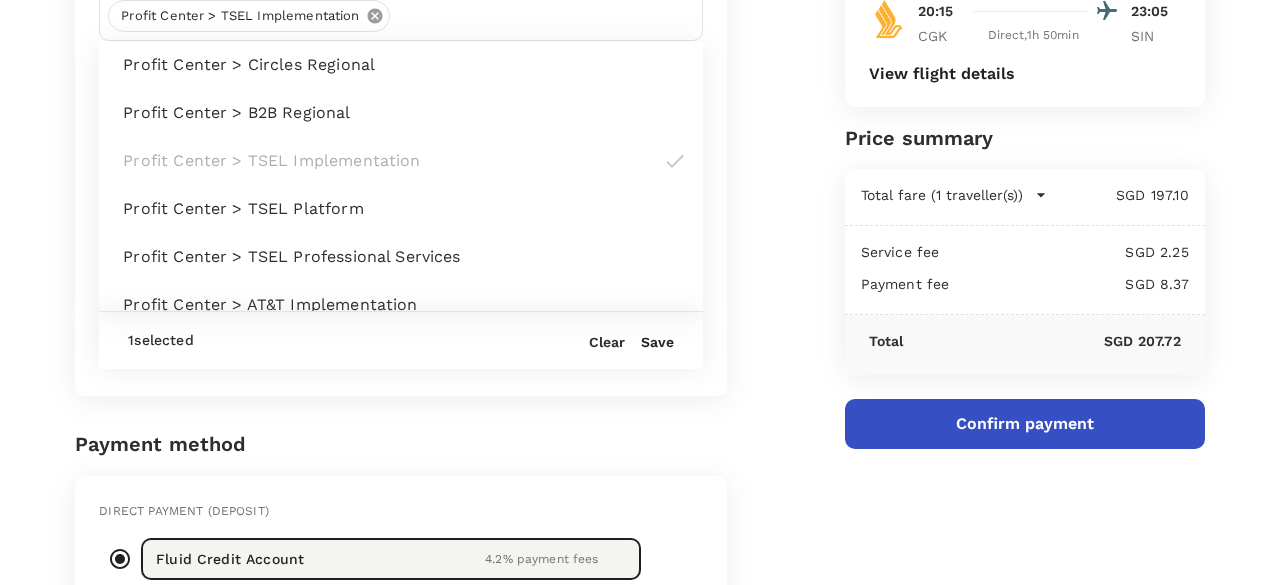 click on "Label Add a label to organize your booking Profit Center > TSEL Implementation Profit Center > Circles Regional Profit Center > B2B Regional Profit Center > TSEL Implementation Profit Center > TSEL Platform Profit Center > TSEL Professional Services Profit Center > AT&T Implementation Profit Center > AT&T Platform Profit Center > AT&T Professional Services Profit Center > KDDI Platform Profit Center > KDDI Professional Services Profit Center > uFone Platform Profit Center > uFone Professional Services Profit Center > B2C SG Profit Center > B2C AU Profit Center > B2C Regional Profit Center > Jetpac 1  selected Clear Save Payment method Direct payment (Deposit) Fluid Credit Account 4.2 %   payment fees Booking contact details Please update your contact information that we can reach you on in case there are important updates related to your booking Email rick.ting@circles.co ​ Contact number +65 65 ​ 96279885 ​ You've selected Thursday, 24 Jul 2025 20:15 23:05 CGK Direct ,  1h 50min SIN View flight details" at bounding box center (631, 421) 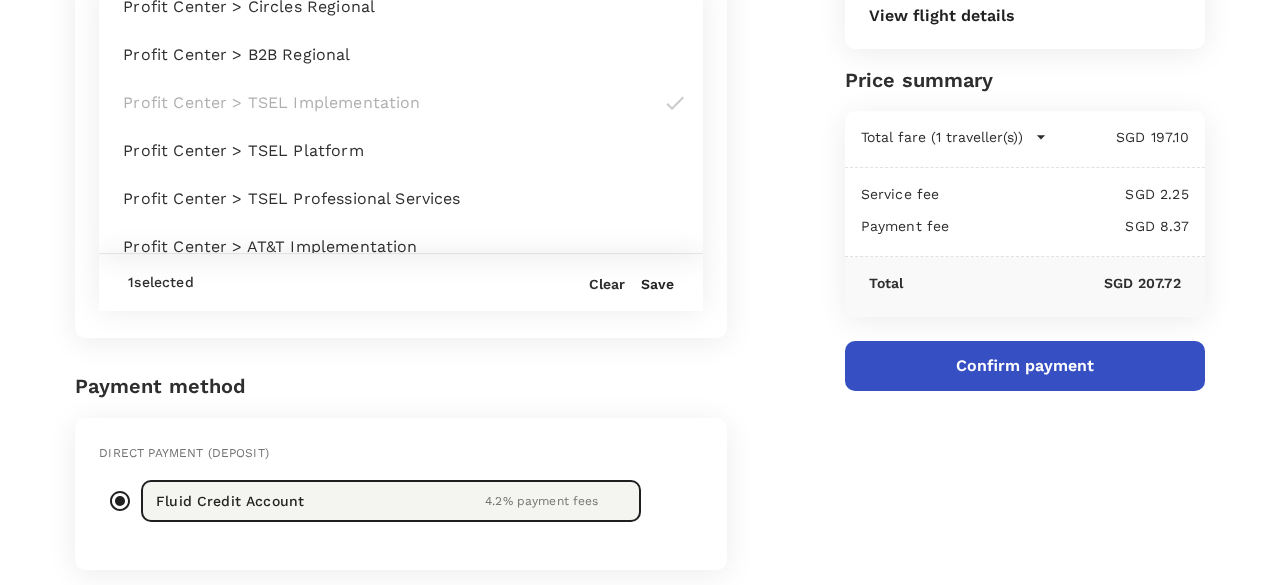 scroll, scrollTop: 300, scrollLeft: 0, axis: vertical 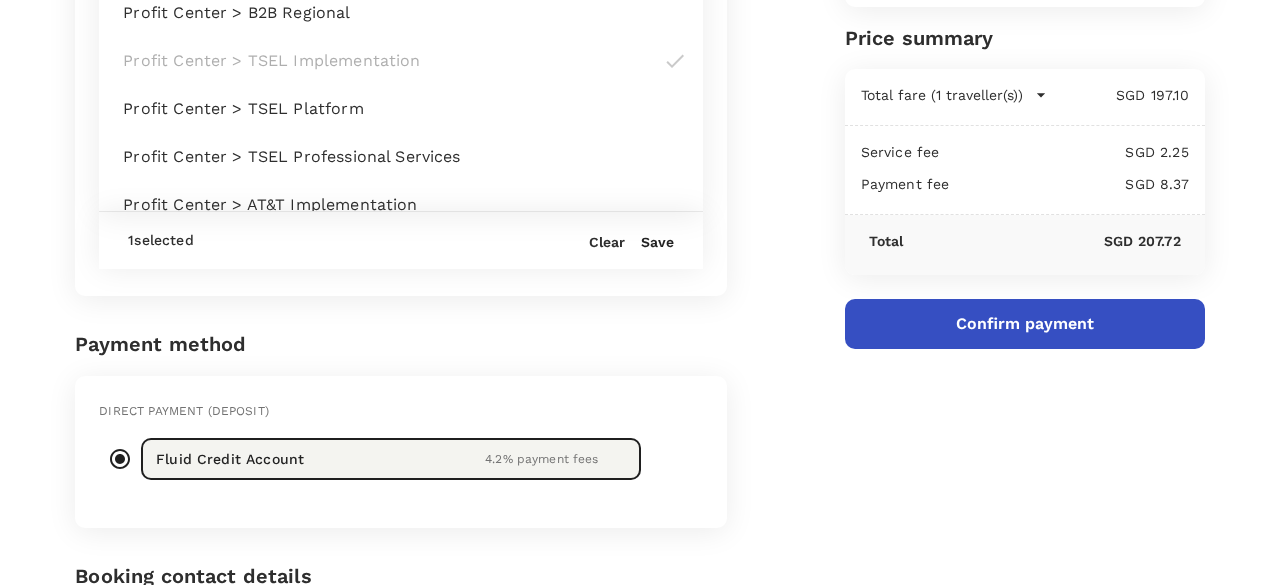 click on "Save" at bounding box center [657, 242] 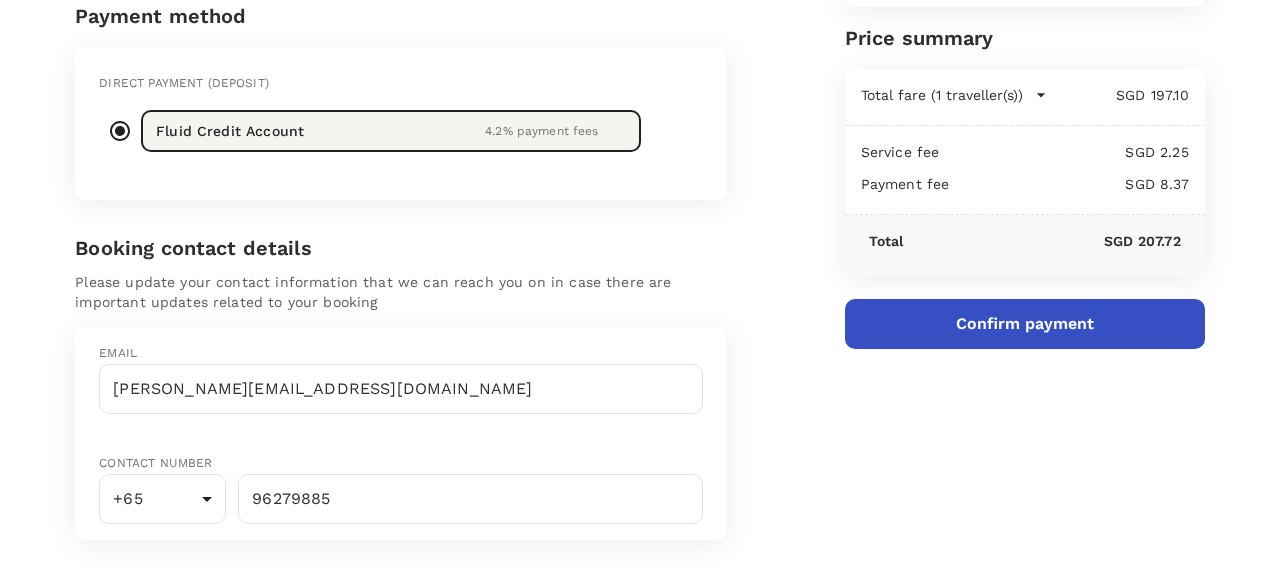 click on "Confirm payment" at bounding box center [1025, 324] 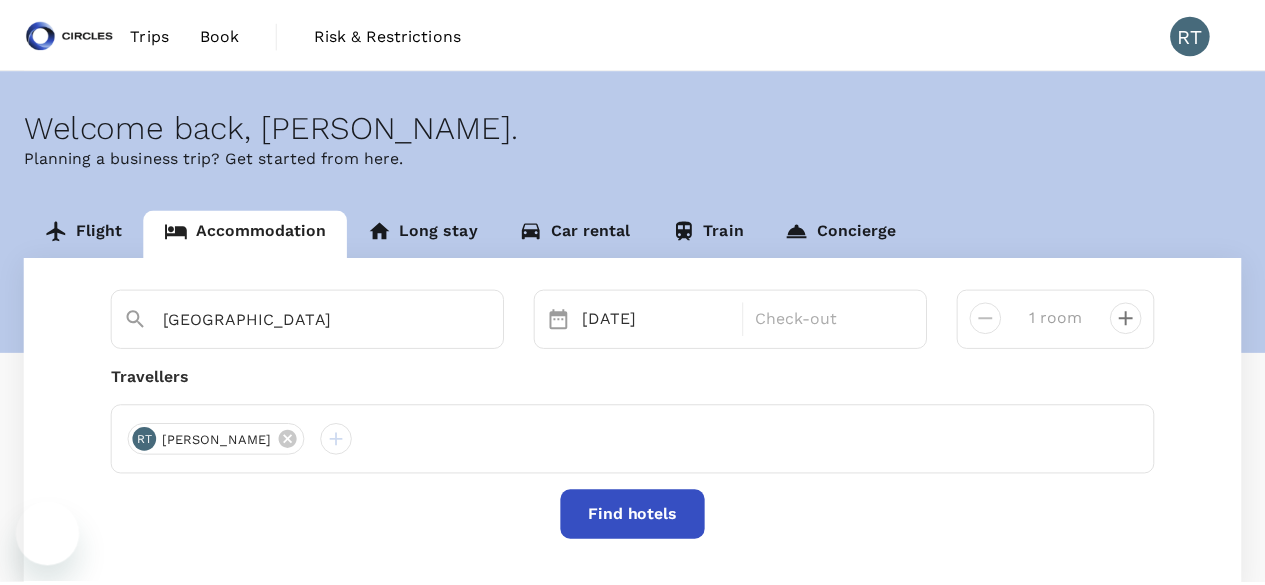 scroll, scrollTop: 0, scrollLeft: 0, axis: both 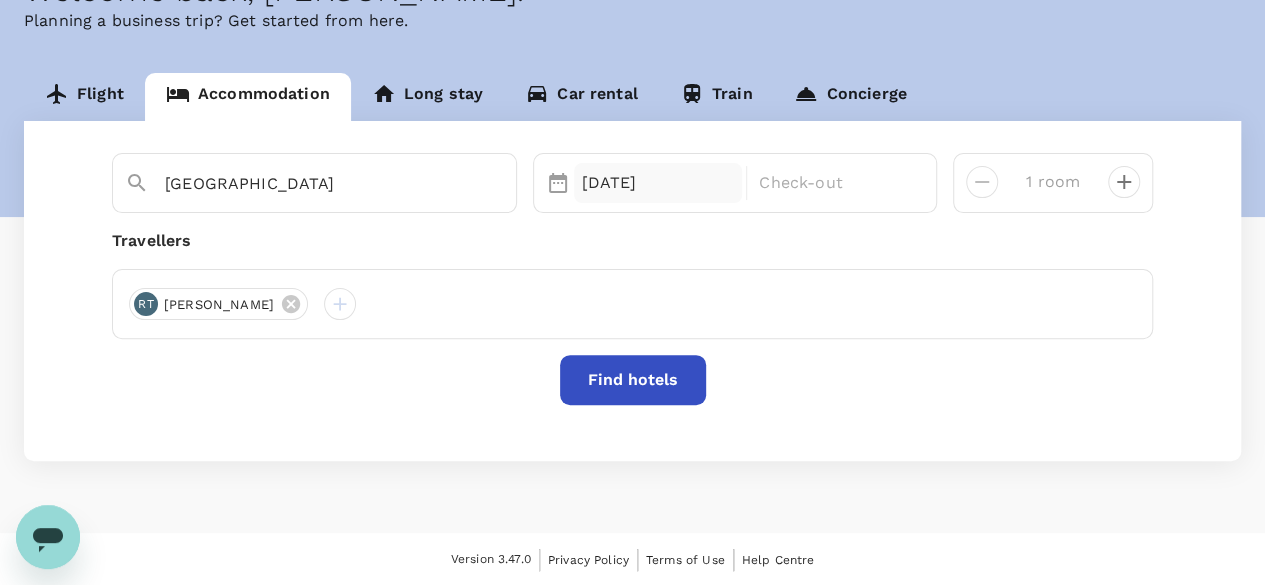 click on "[DATE]" at bounding box center [658, 183] 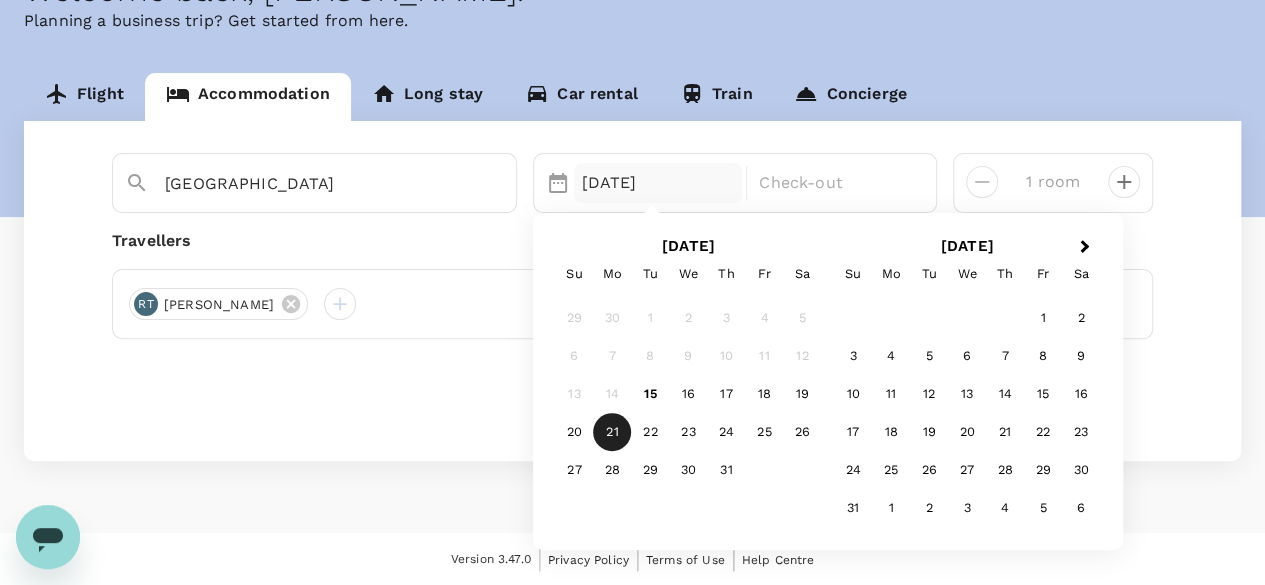 click on "Flight Accommodation Long stay Car rental Train Concierge" at bounding box center (632, 97) 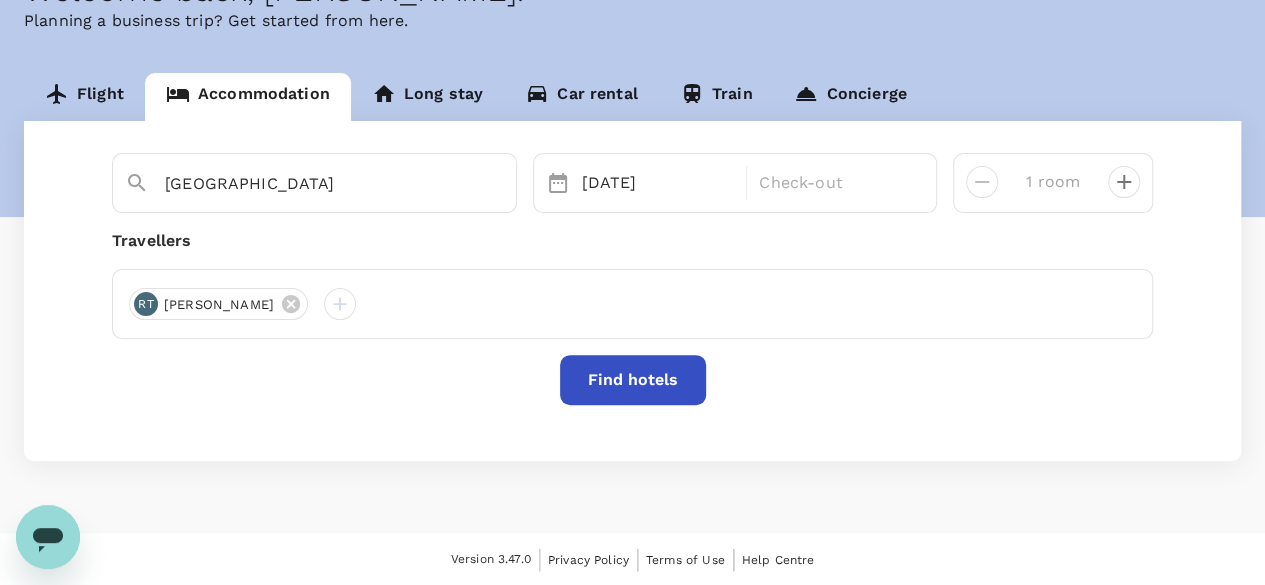 click on "Find hotels" at bounding box center (633, 380) 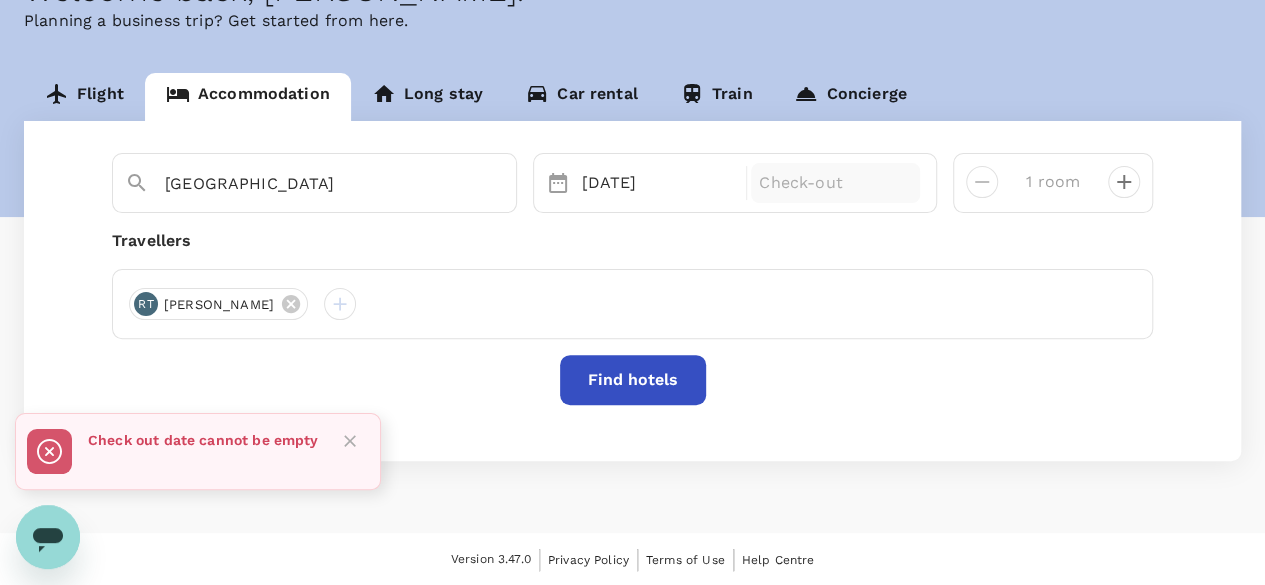 click on "Check-out" at bounding box center (835, 183) 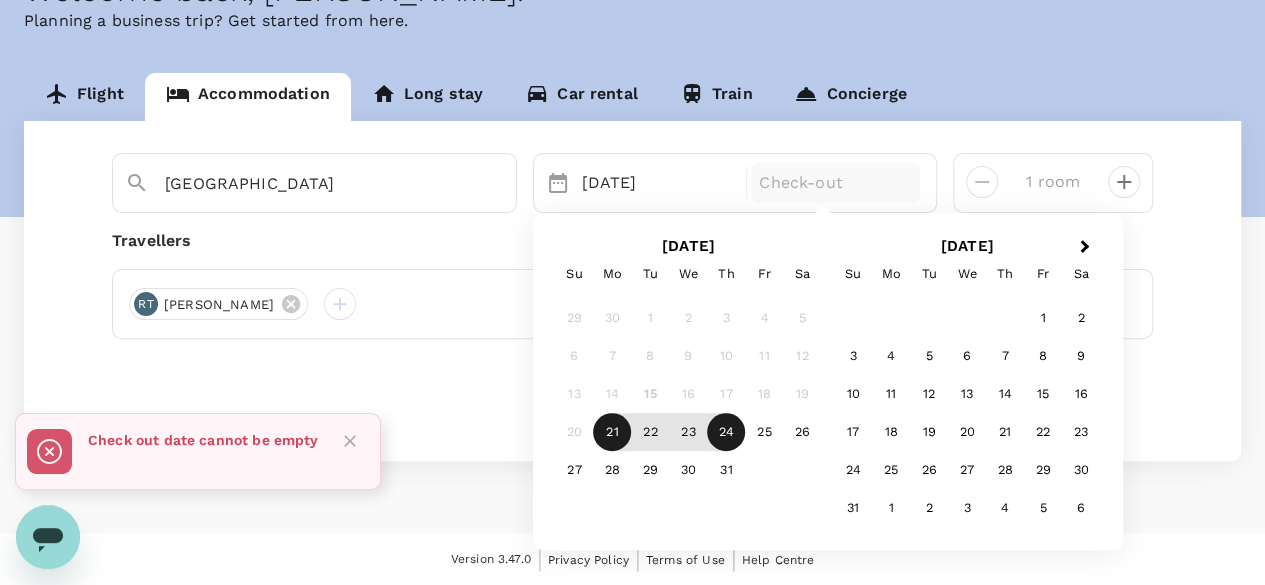 click on "24" at bounding box center [726, 433] 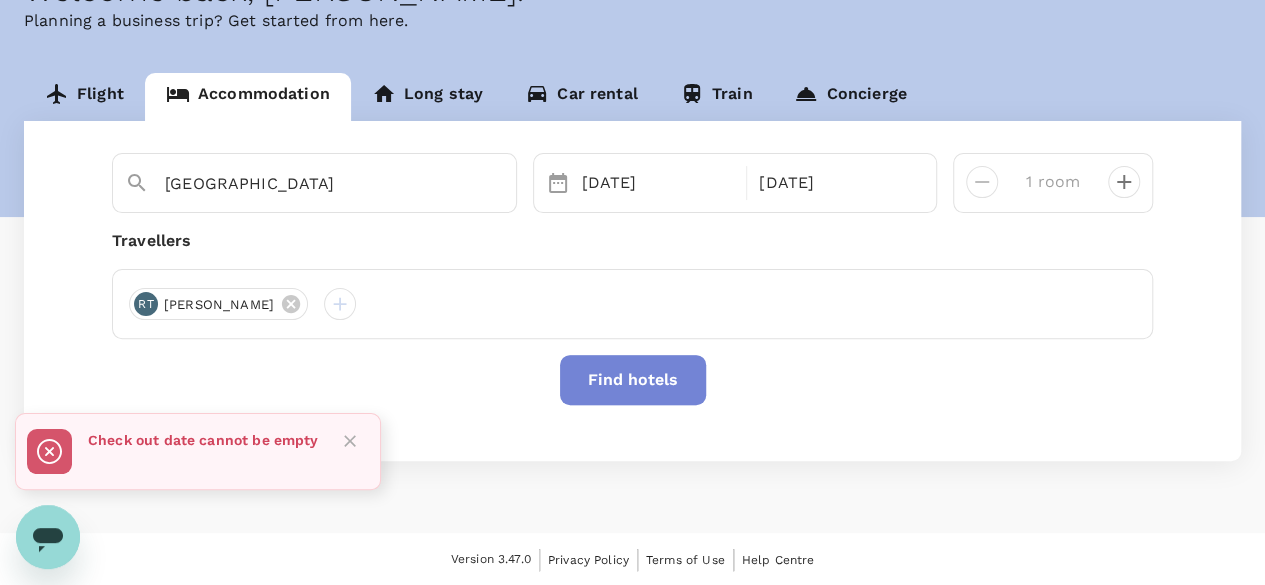 click on "Find hotels" at bounding box center [633, 380] 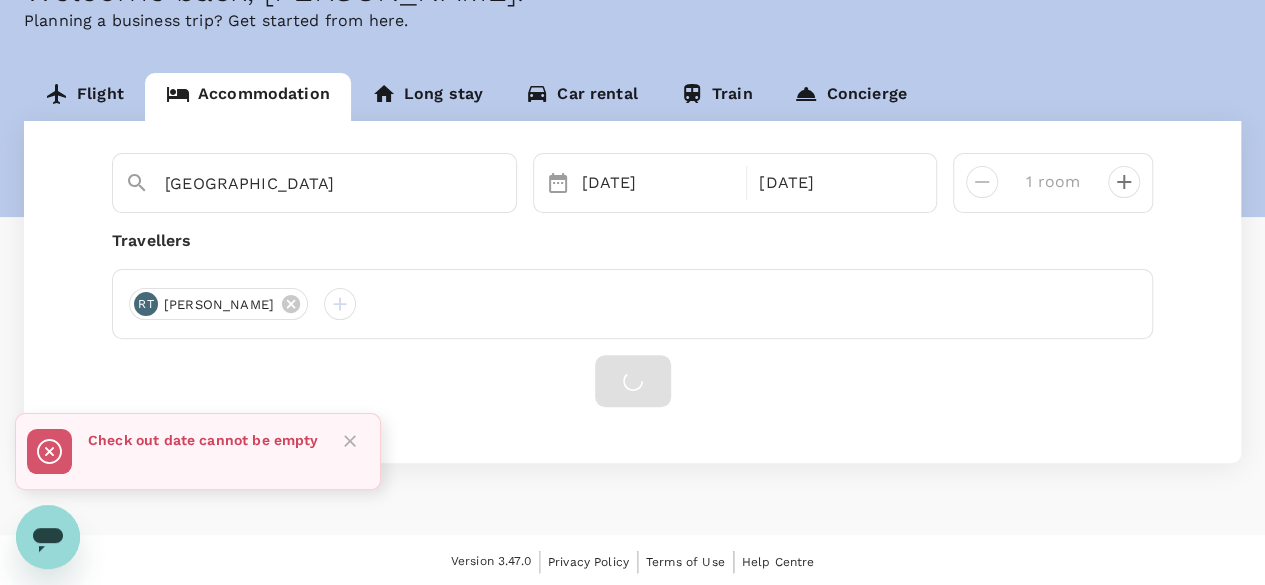 scroll, scrollTop: 0, scrollLeft: 0, axis: both 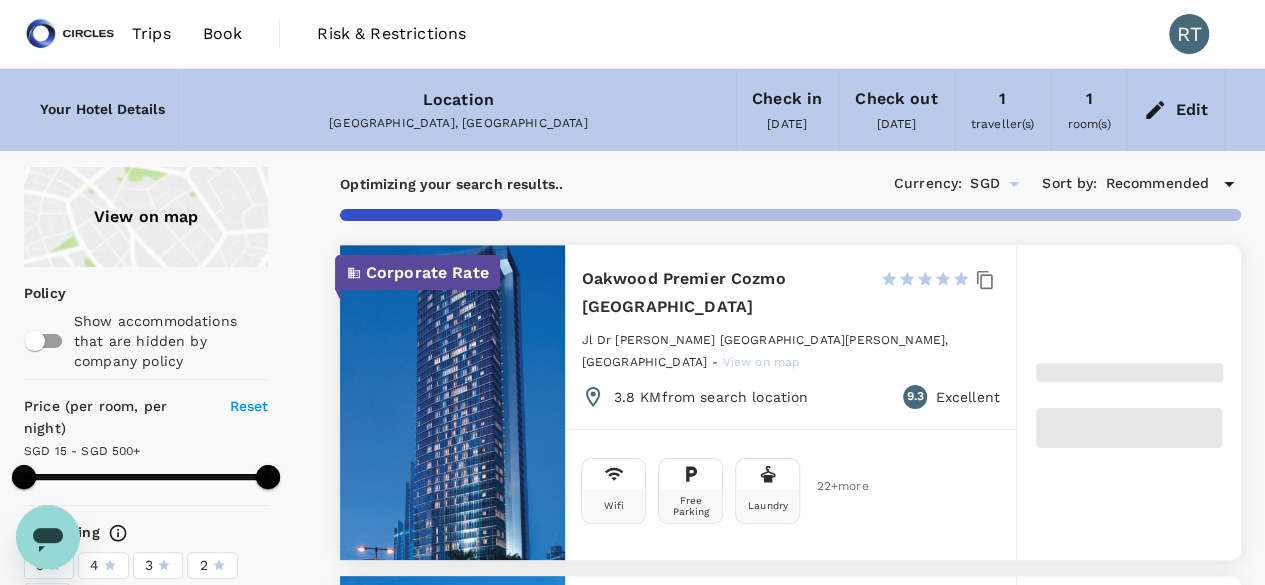 click at bounding box center [1129, 402] 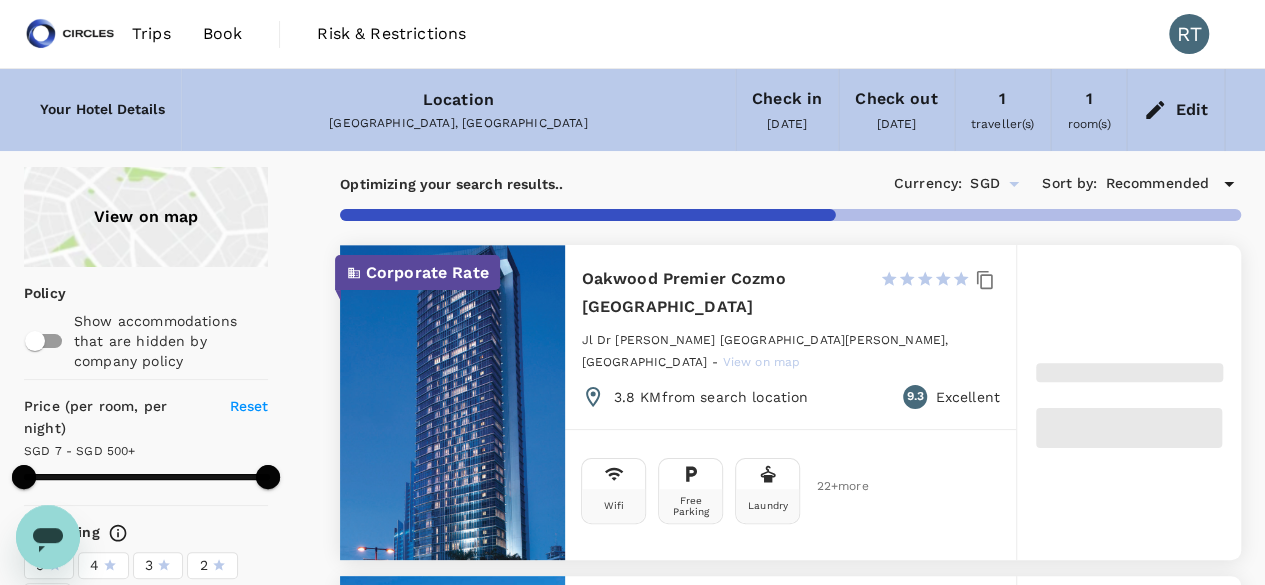 type on "6.96" 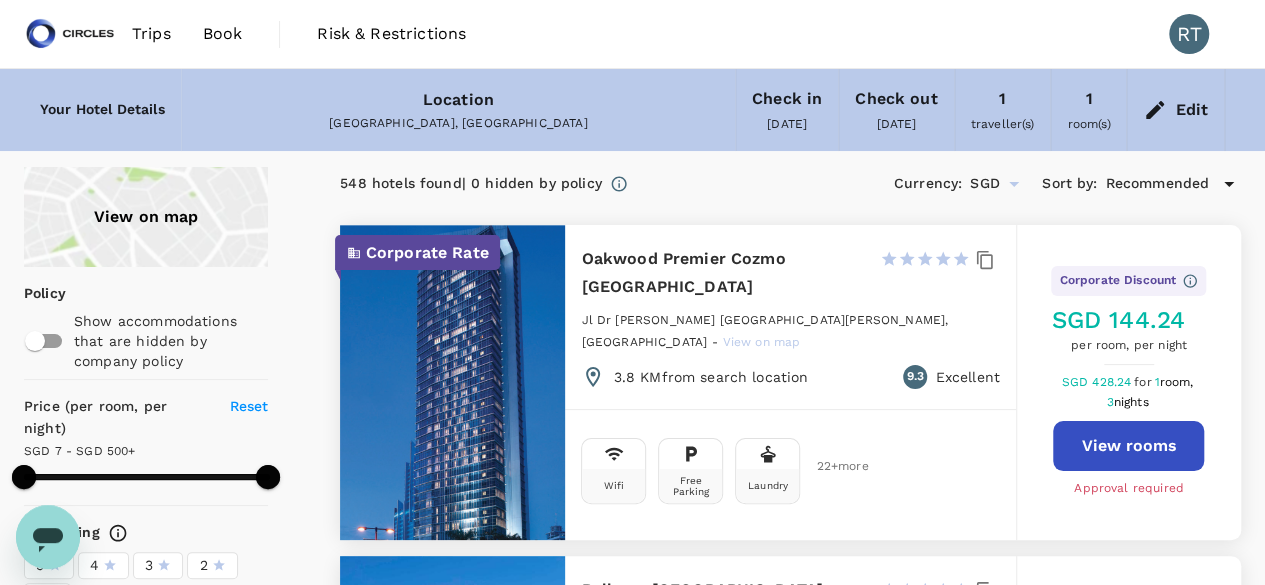 click on "View rooms" at bounding box center (1128, 446) 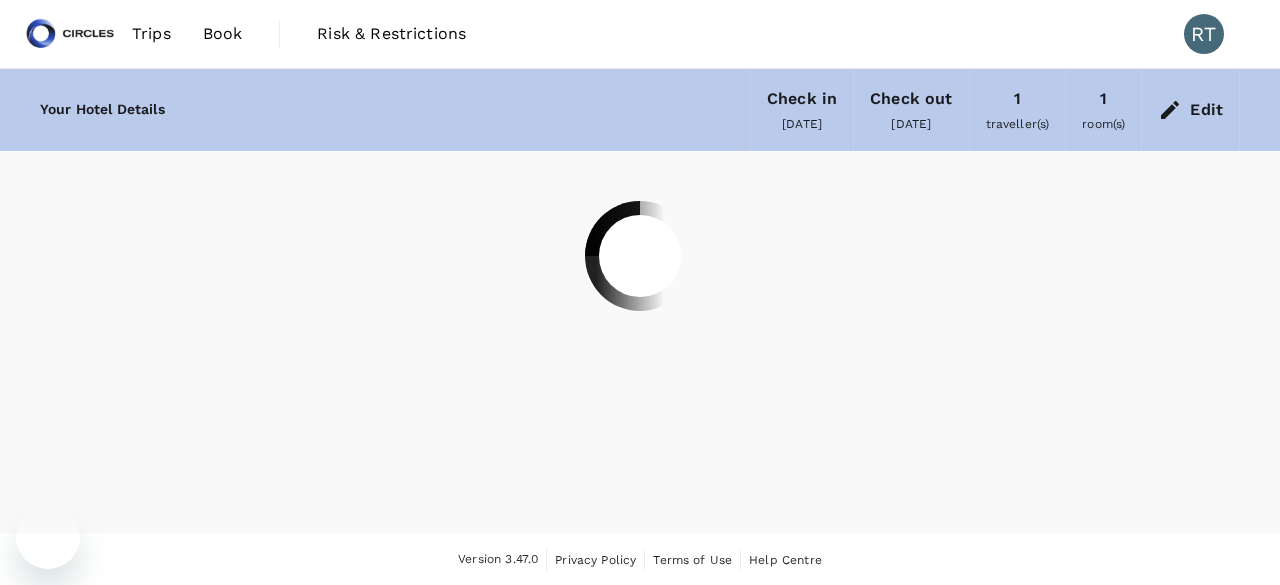 scroll, scrollTop: 0, scrollLeft: 0, axis: both 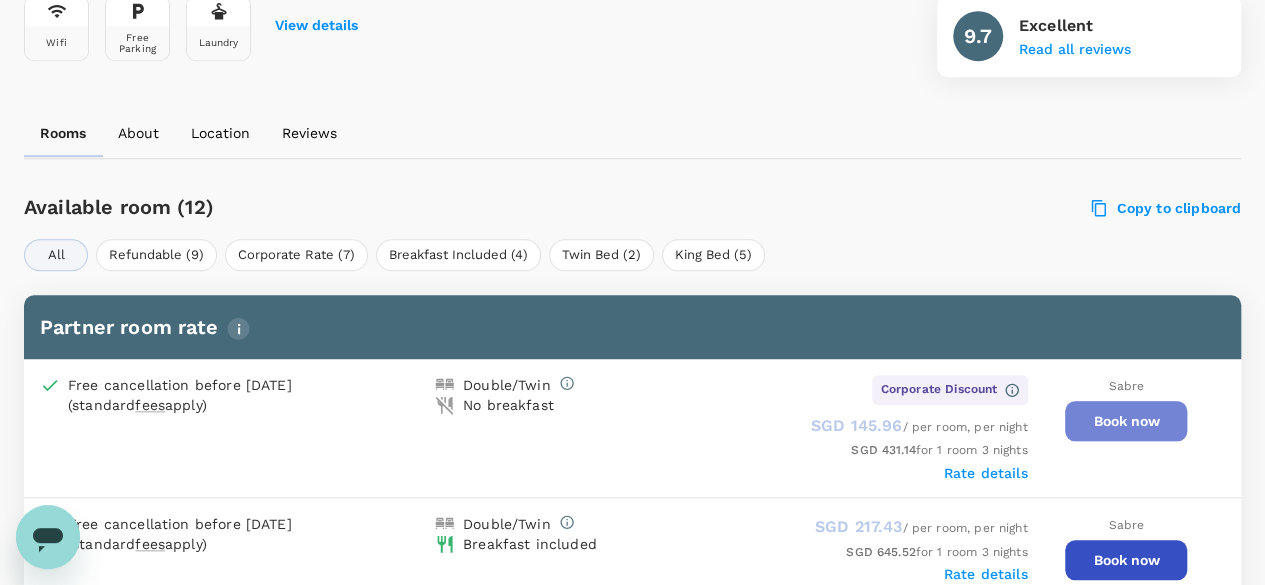 click on "Book now" at bounding box center [1126, 421] 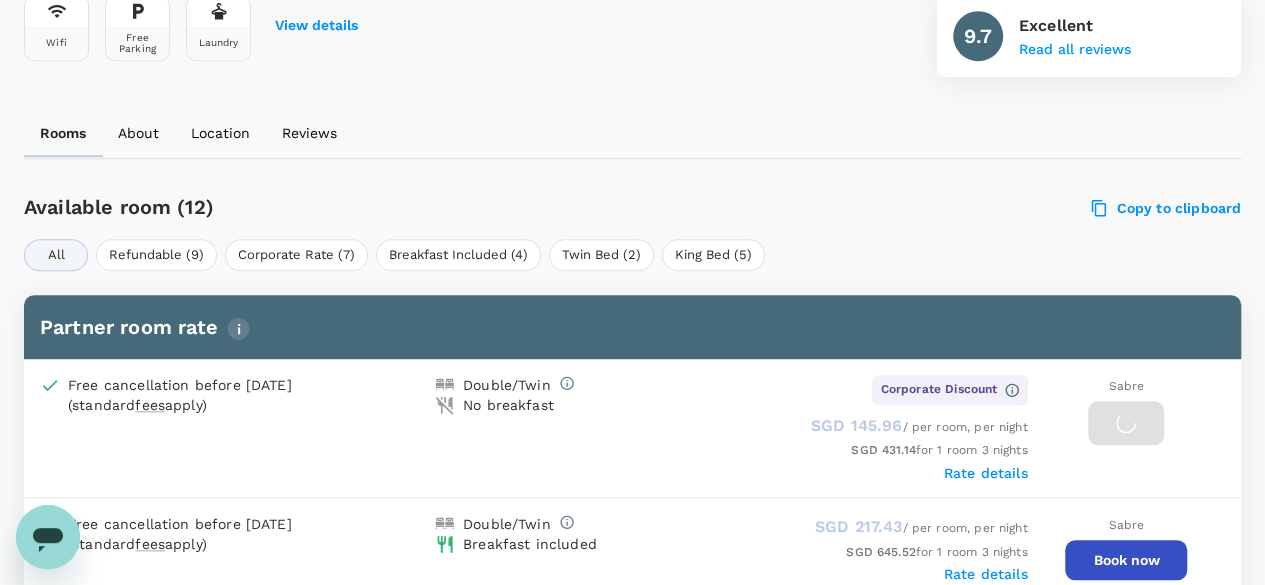 scroll, scrollTop: 0, scrollLeft: 0, axis: both 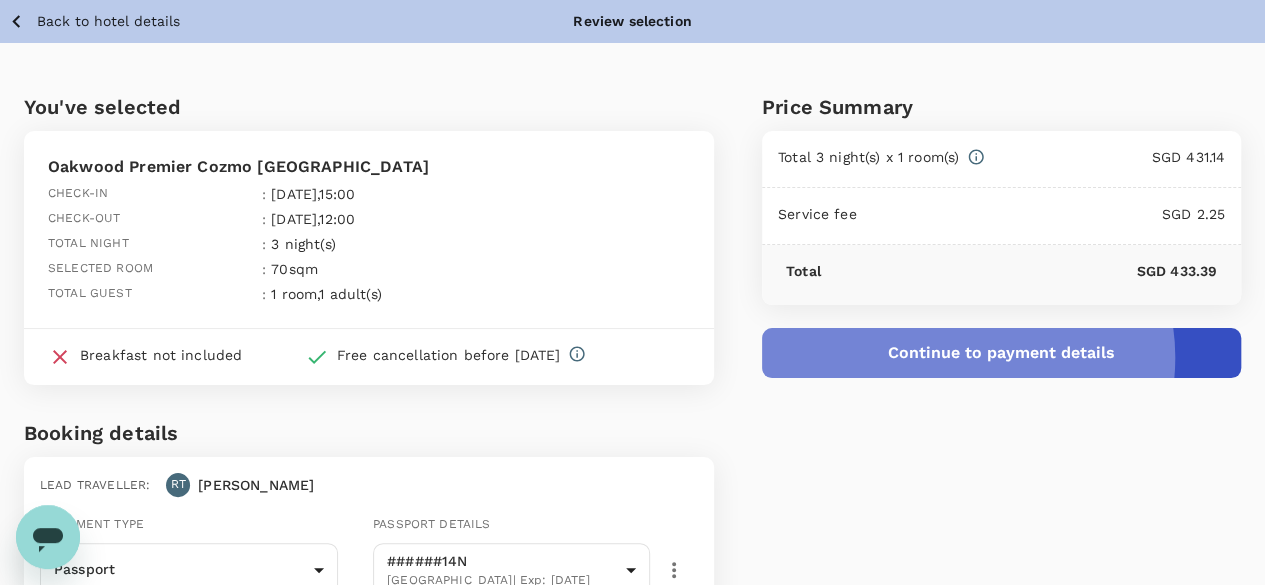 click on "Continue to payment details" at bounding box center [1001, 353] 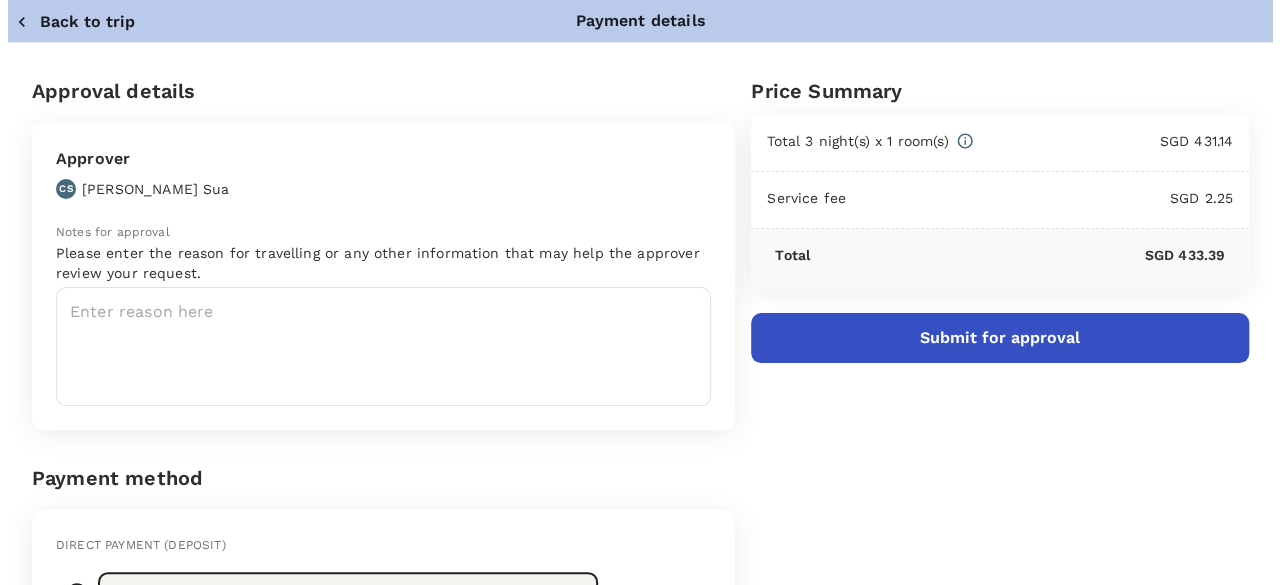 scroll, scrollTop: 200, scrollLeft: 0, axis: vertical 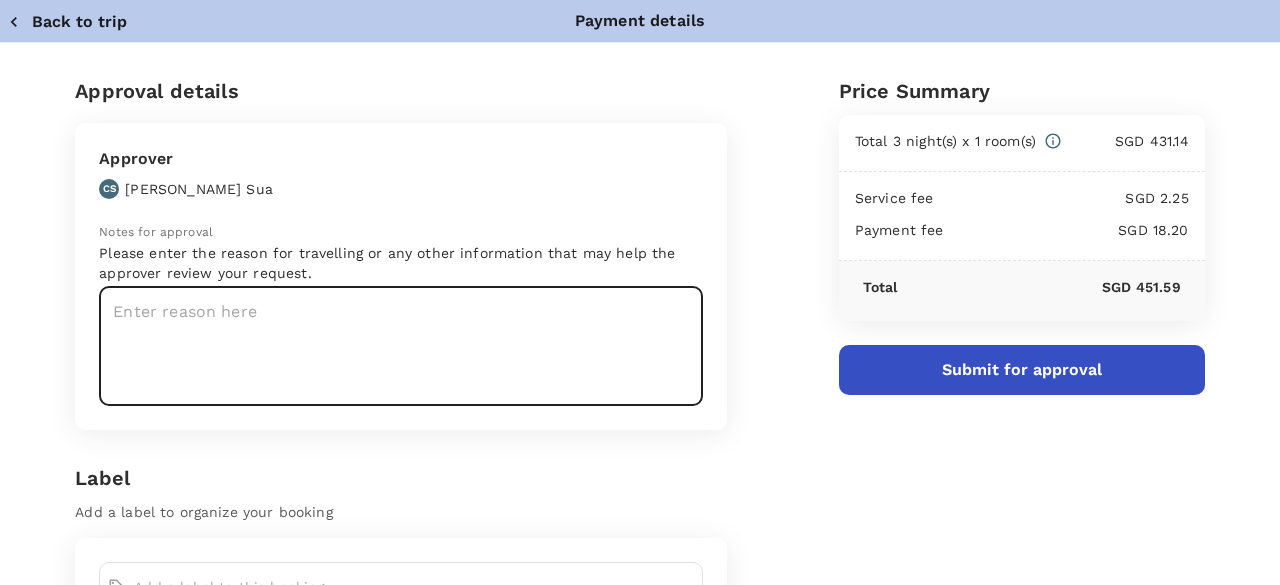 click at bounding box center [401, 346] 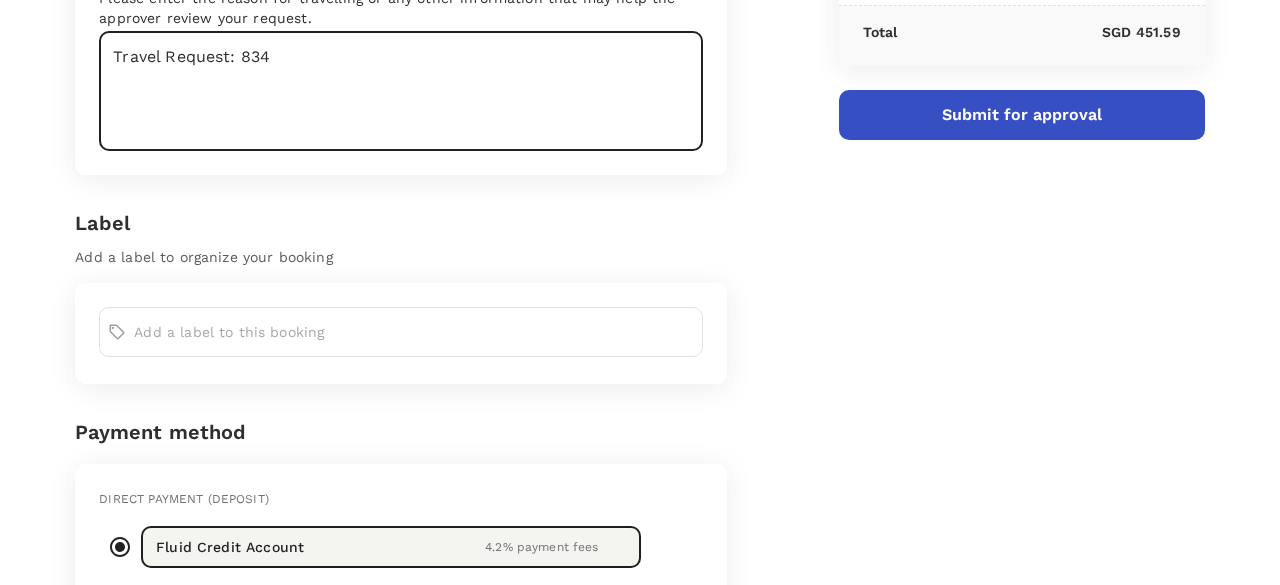scroll, scrollTop: 300, scrollLeft: 0, axis: vertical 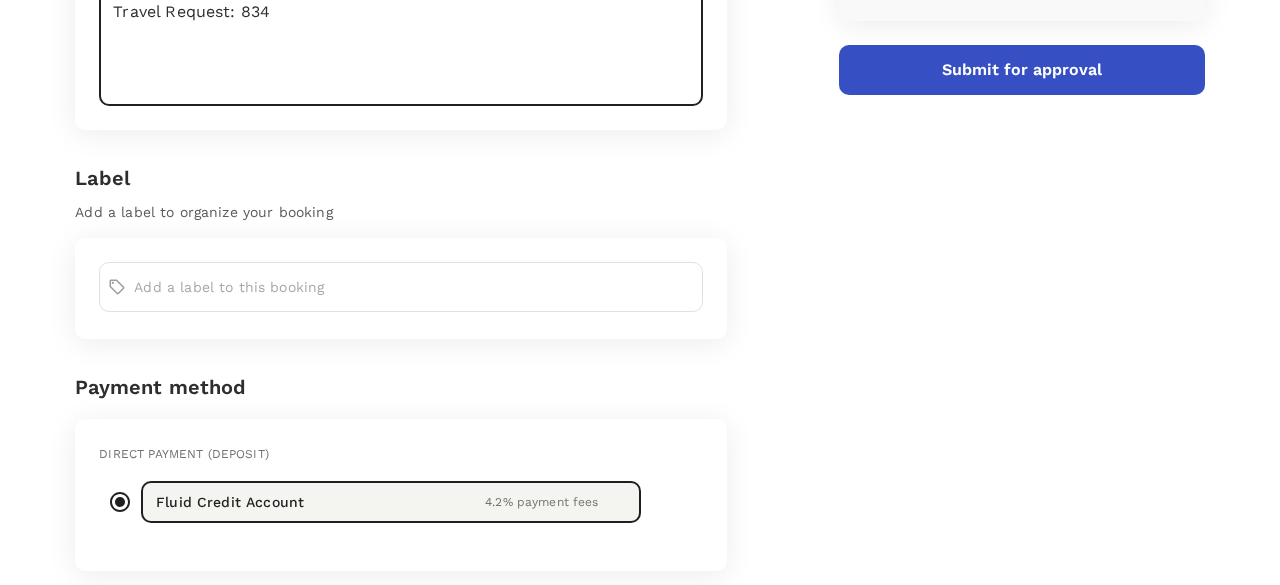 type on "Travel Request: 834" 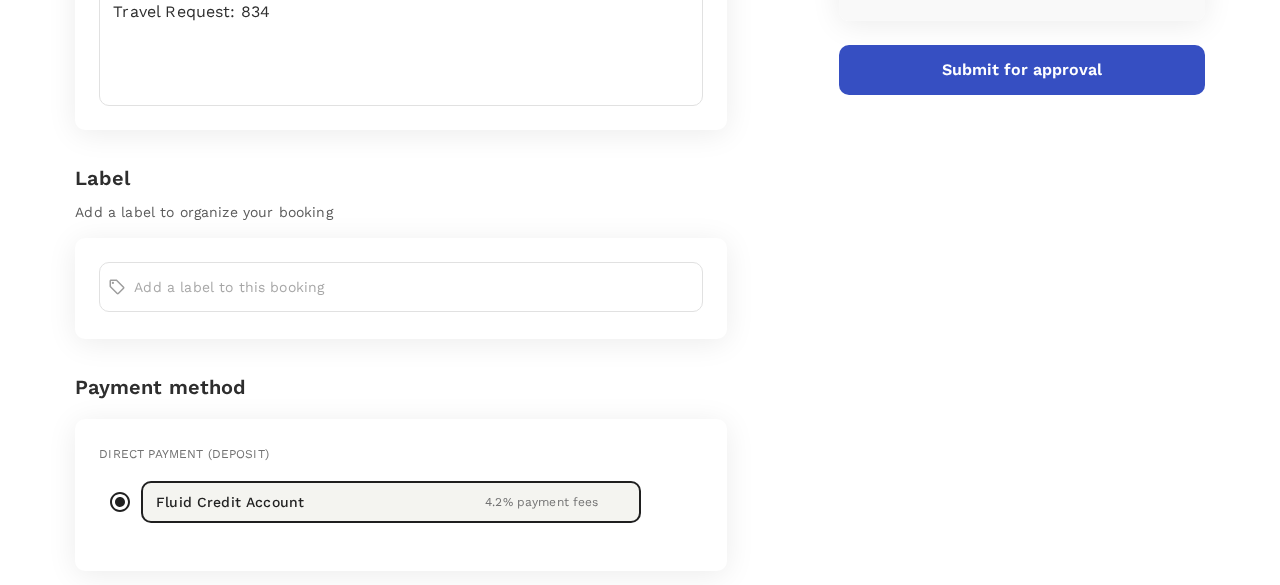 click at bounding box center [414, 287] 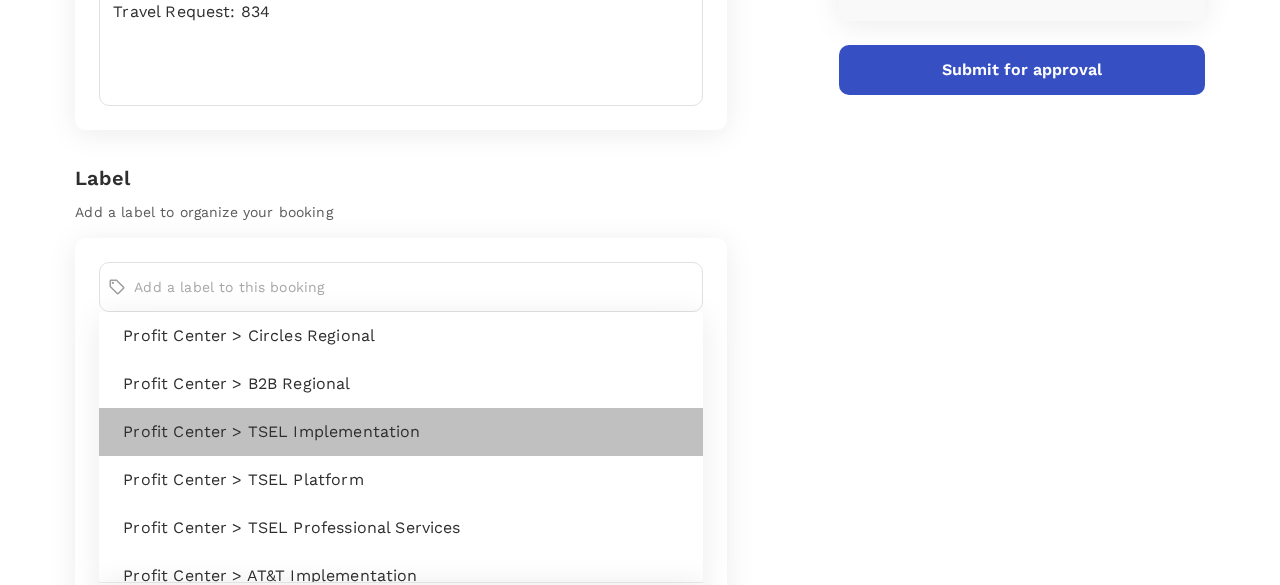 click on "Profit Center > TSEL Implementation" at bounding box center [405, 432] 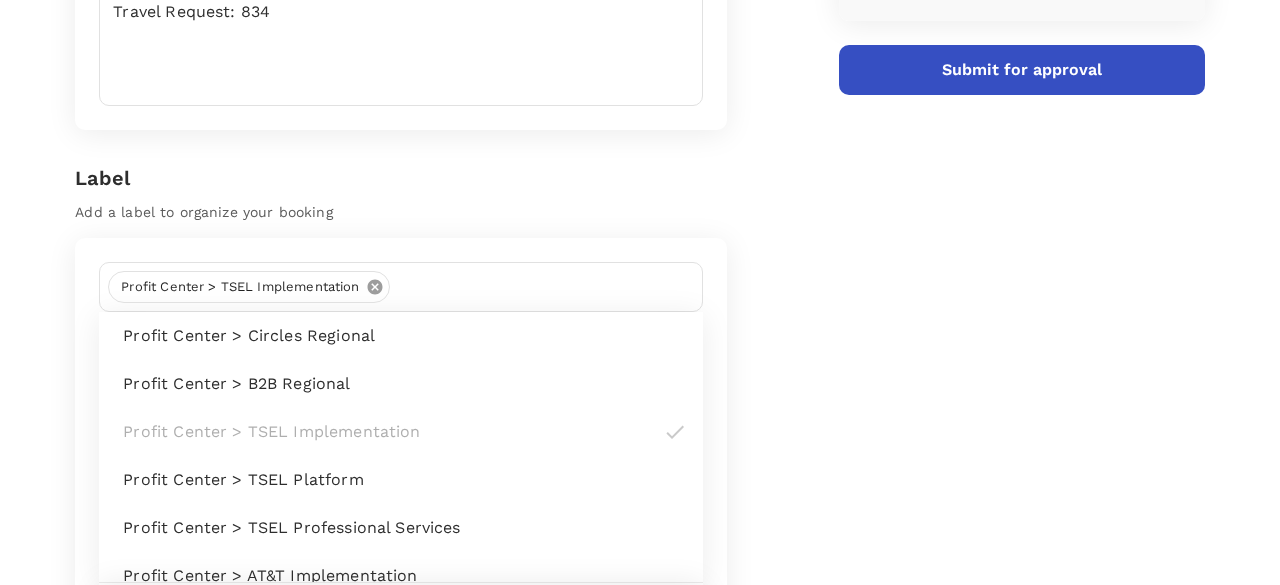 click on "Price Summary Total 3 night(s) x 1 room(s) SGD 431.14 Service fee SGD 2.25 Payment fee SGD 18.20 Total SGD 451.59 Submit for approval" at bounding box center [1014, 491] 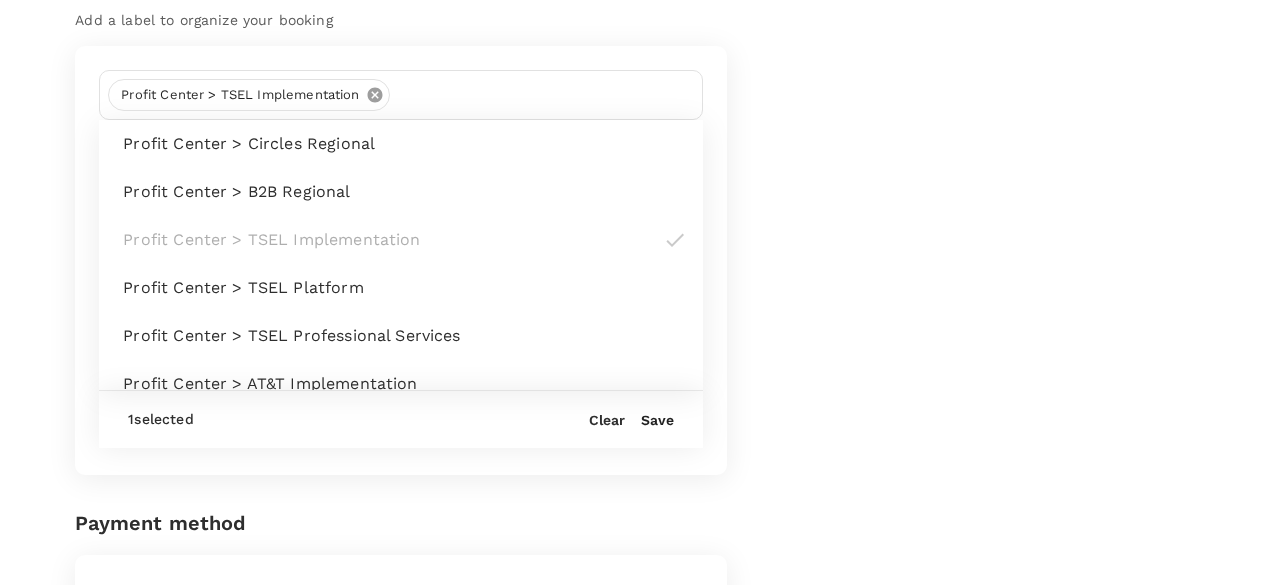 scroll, scrollTop: 500, scrollLeft: 0, axis: vertical 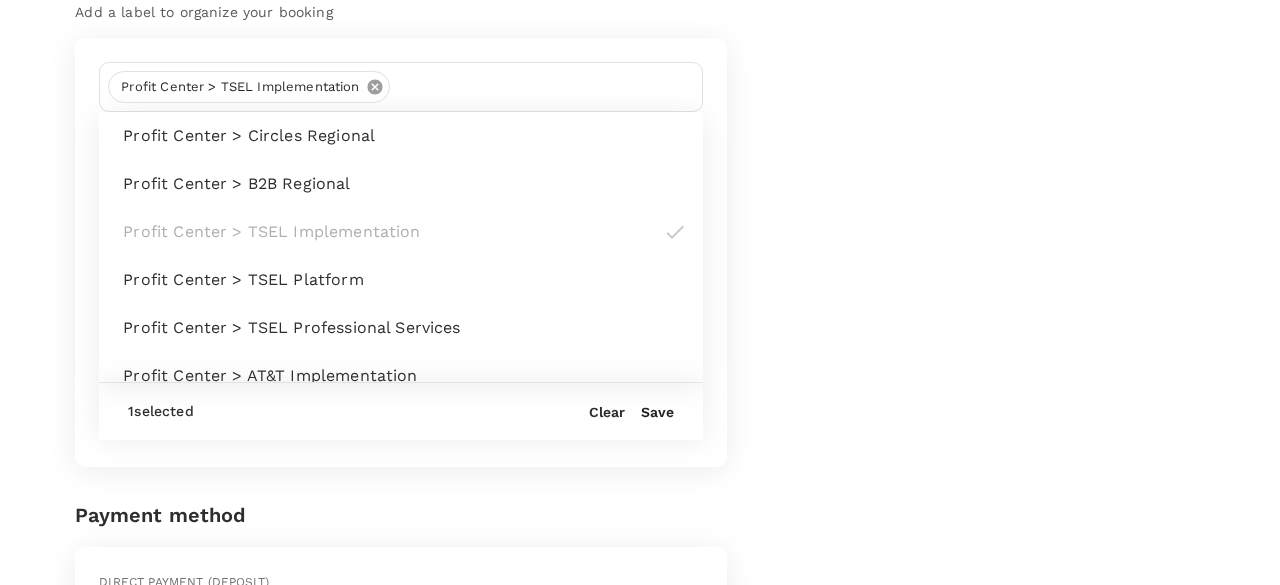 click on "Save" at bounding box center [657, 412] 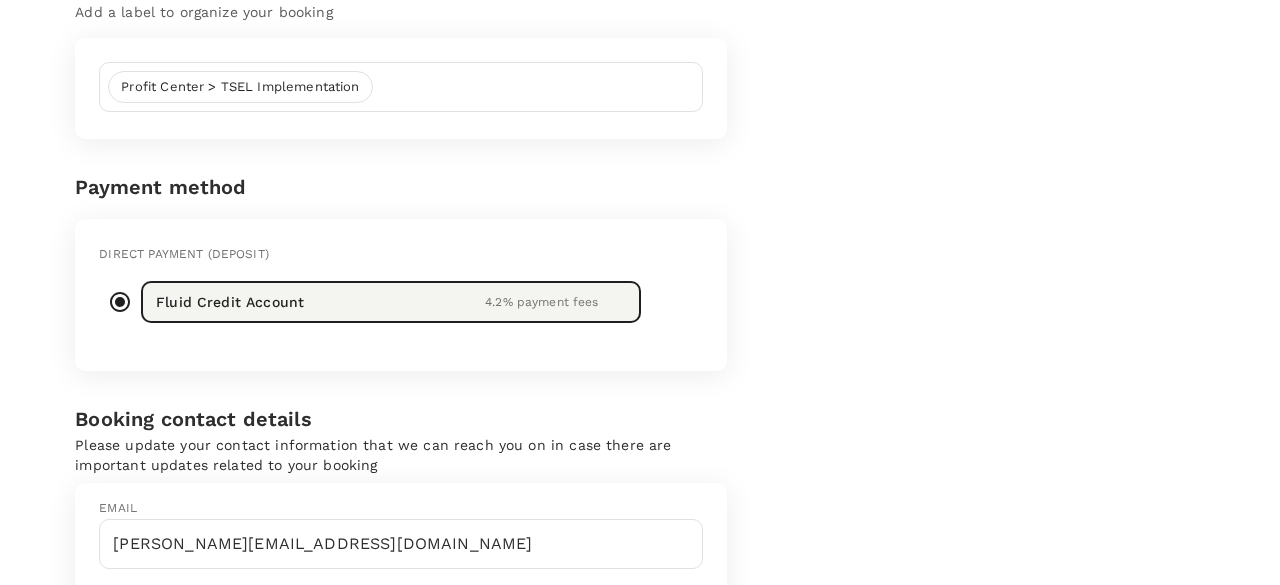 scroll, scrollTop: 100, scrollLeft: 0, axis: vertical 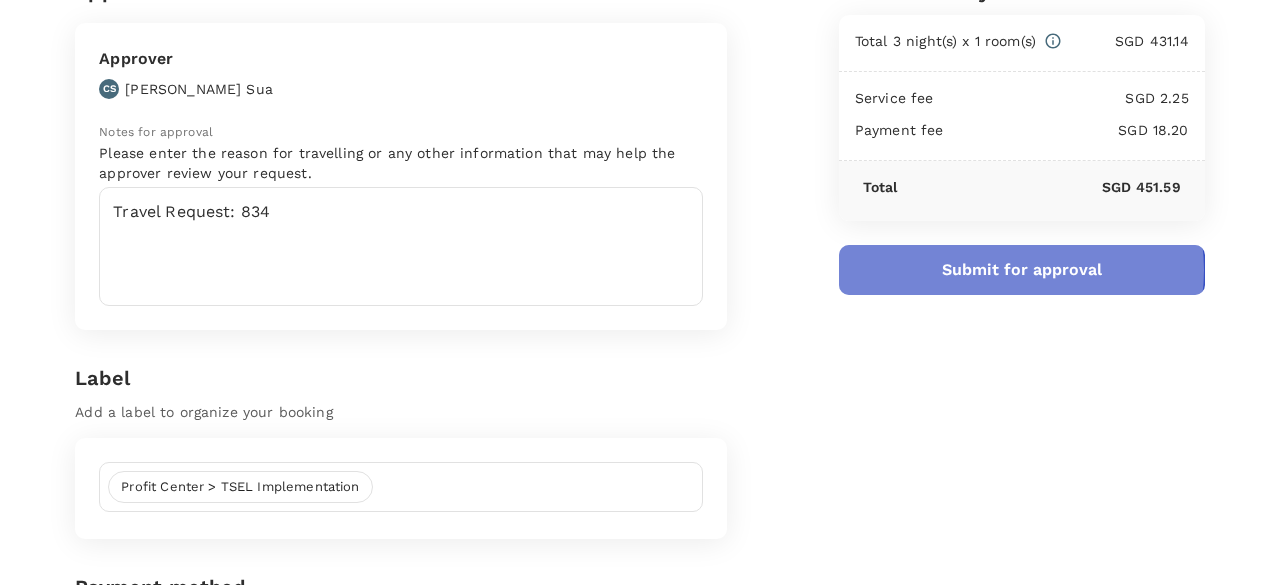 click on "Submit for approval" at bounding box center [1022, 270] 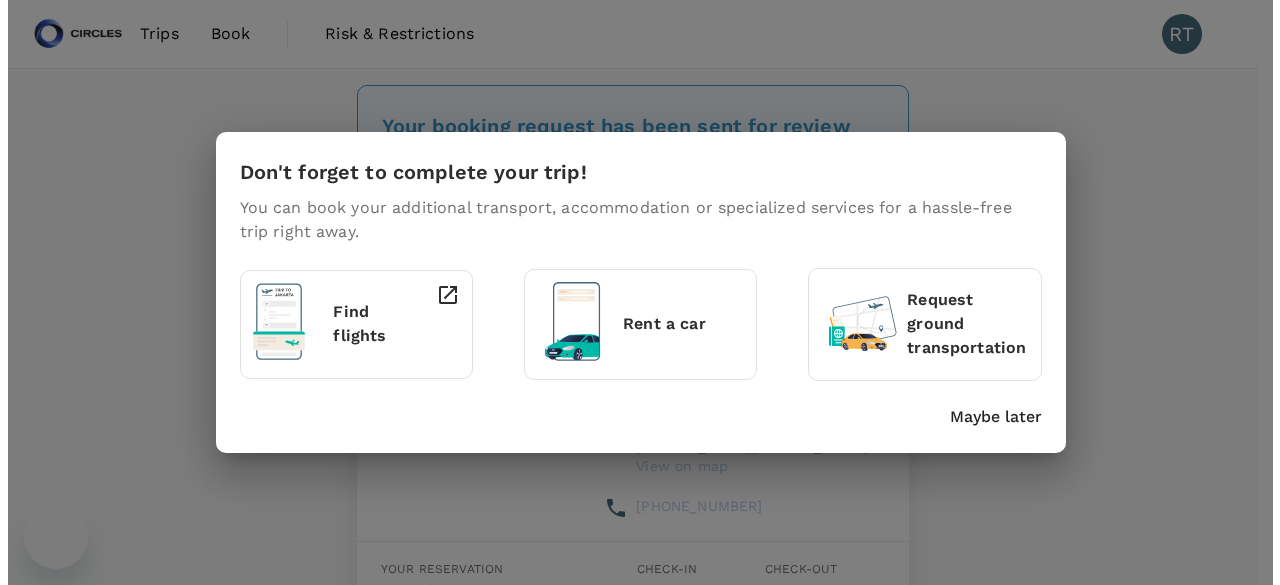 scroll, scrollTop: 0, scrollLeft: 0, axis: both 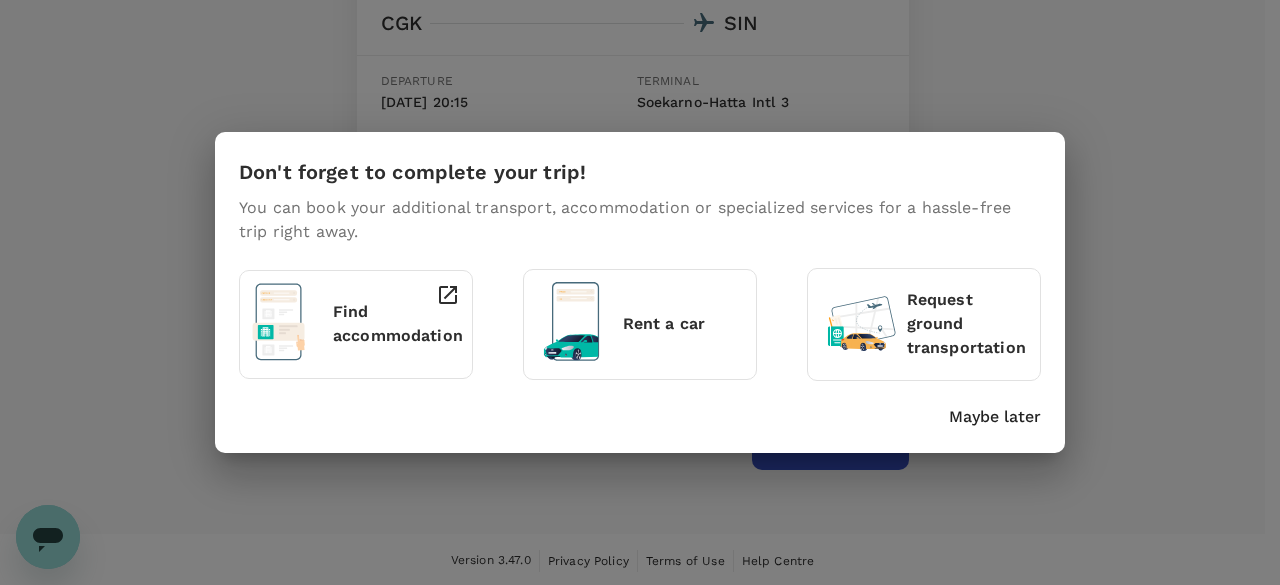 click on "Maybe later" at bounding box center [995, 417] 